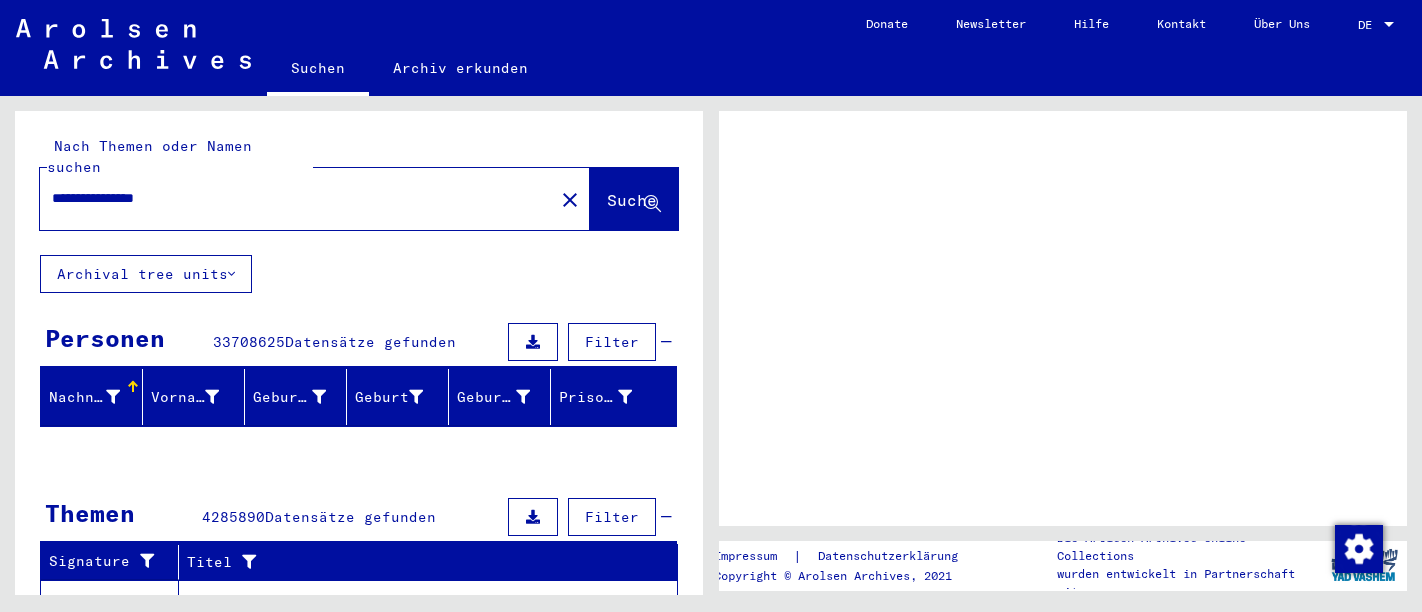 scroll, scrollTop: 0, scrollLeft: 0, axis: both 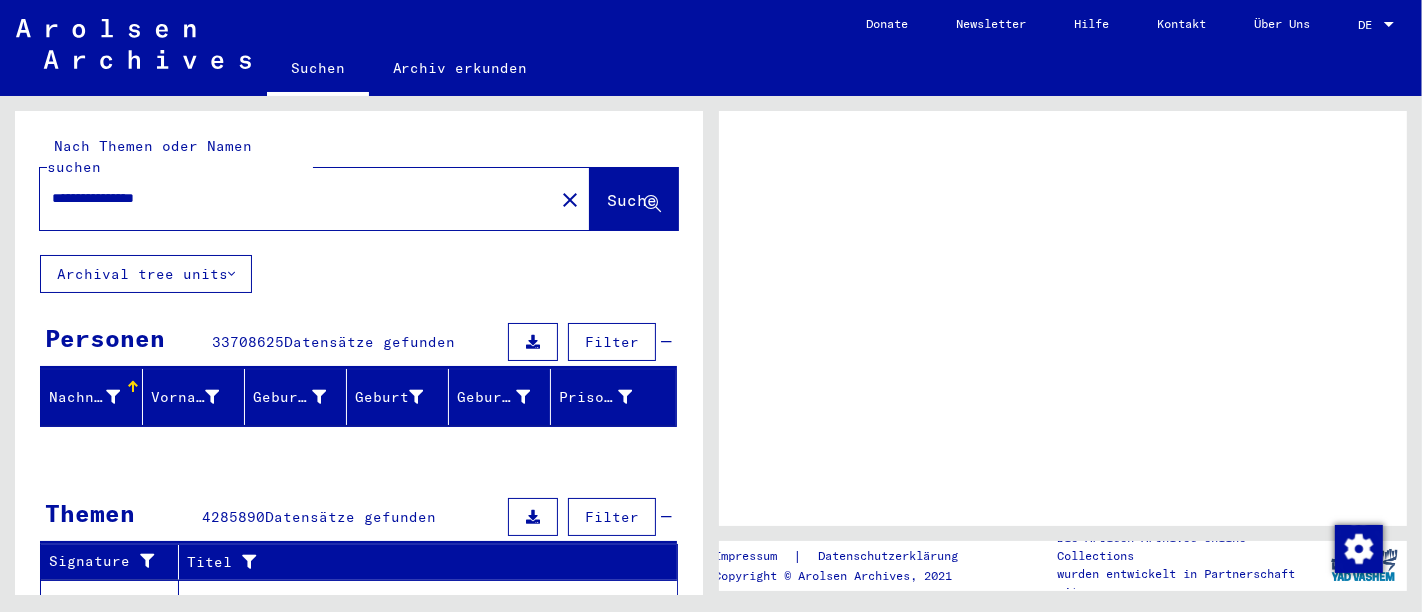 click on "Suche" 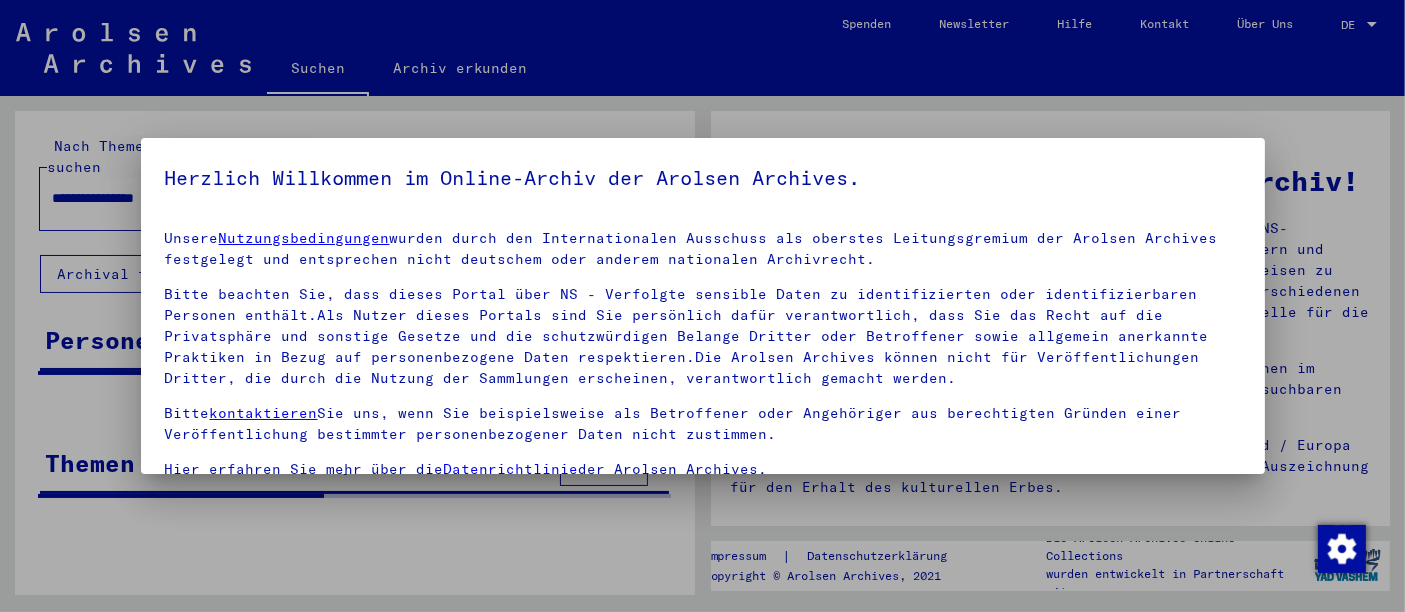 scroll, scrollTop: 80, scrollLeft: 0, axis: vertical 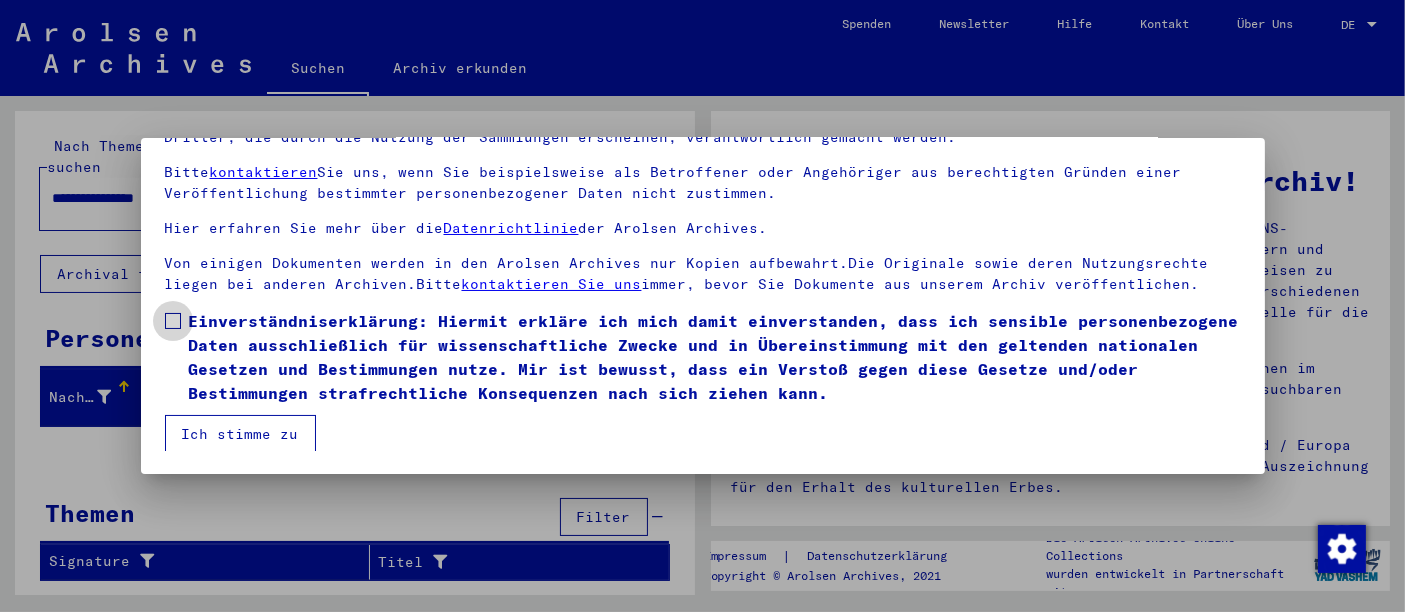 click on "Einverständniserklärung: Hiermit erkläre ich mich damit einverstanden, dass ich sensible personenbezogene Daten ausschließlich für wissenschaftliche Zwecke und in Übereinstimmung mit den geltenden nationalen Gesetzen und Bestimmungen nutze. Mir ist bewusst, dass ein Verstoß gegen diese Gesetze und/oder Bestimmungen strafrechtliche Konsequenzen nach sich ziehen kann." at bounding box center [715, 357] 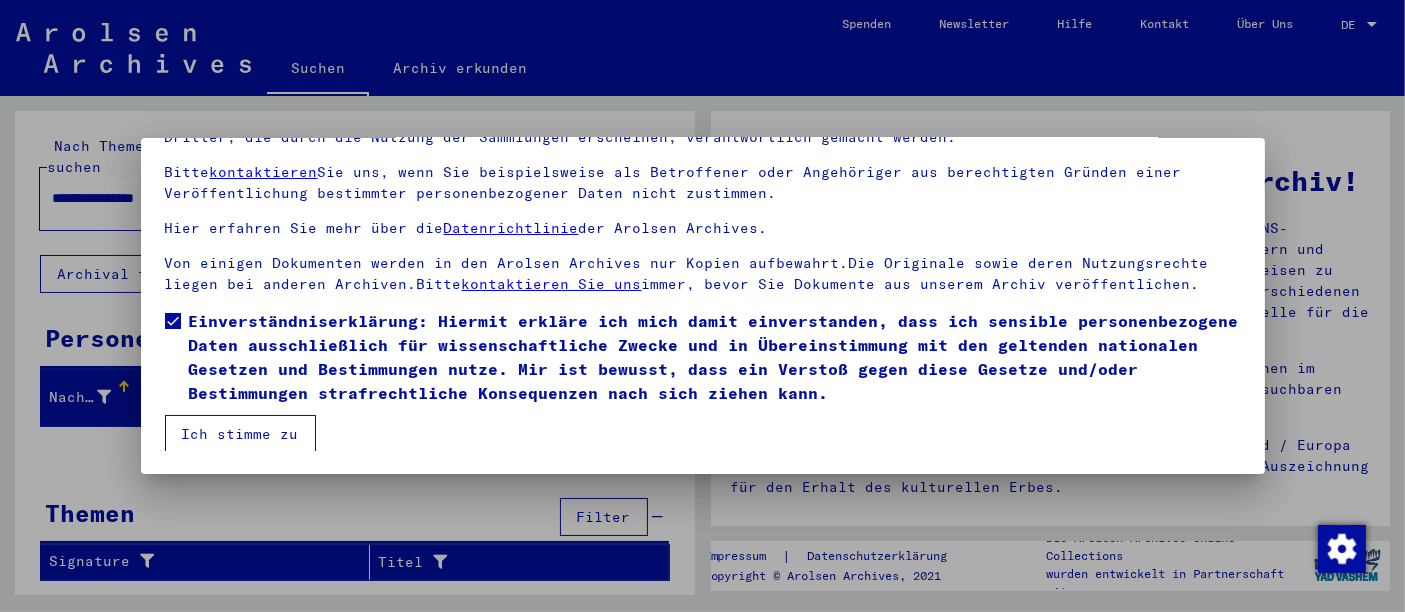 click on "Ich stimme zu" at bounding box center [240, 434] 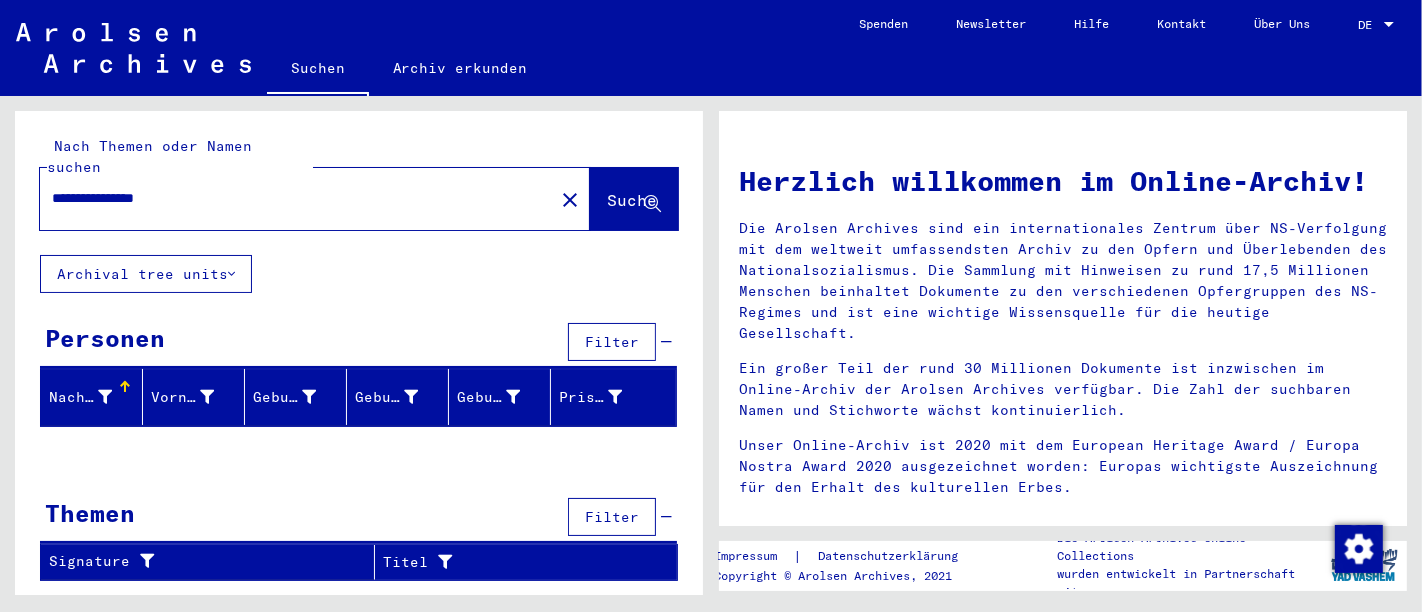 click on "**********" at bounding box center [291, 198] 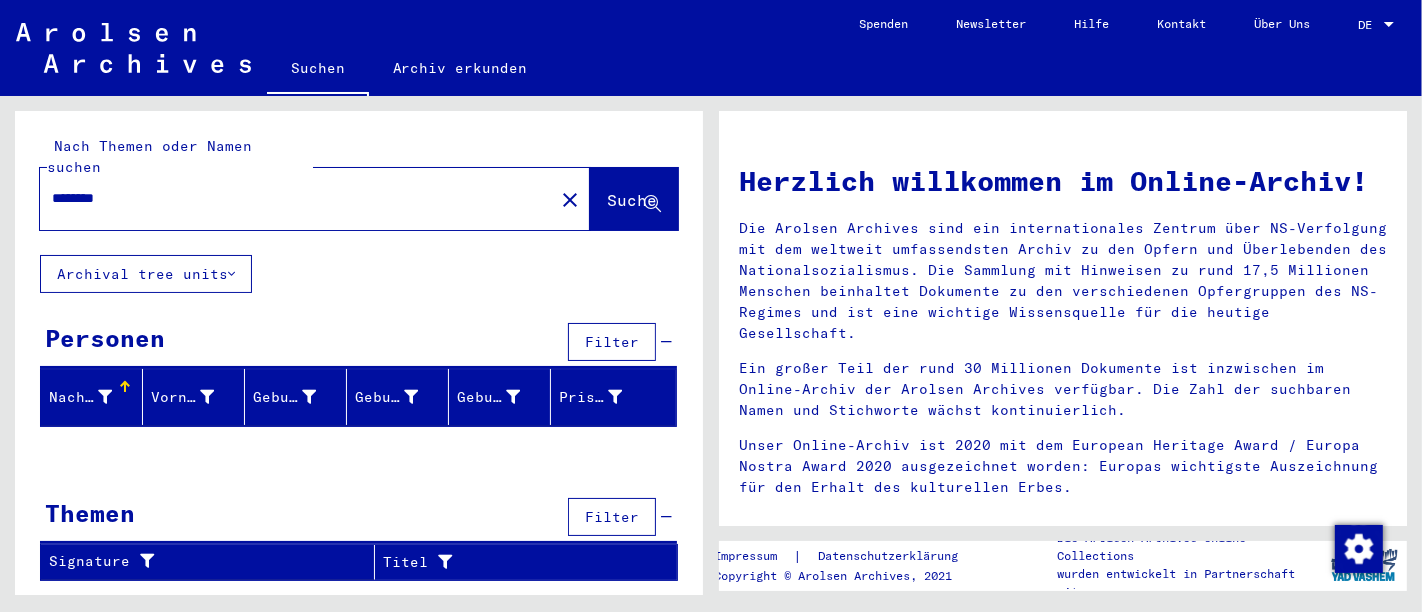 type on "********" 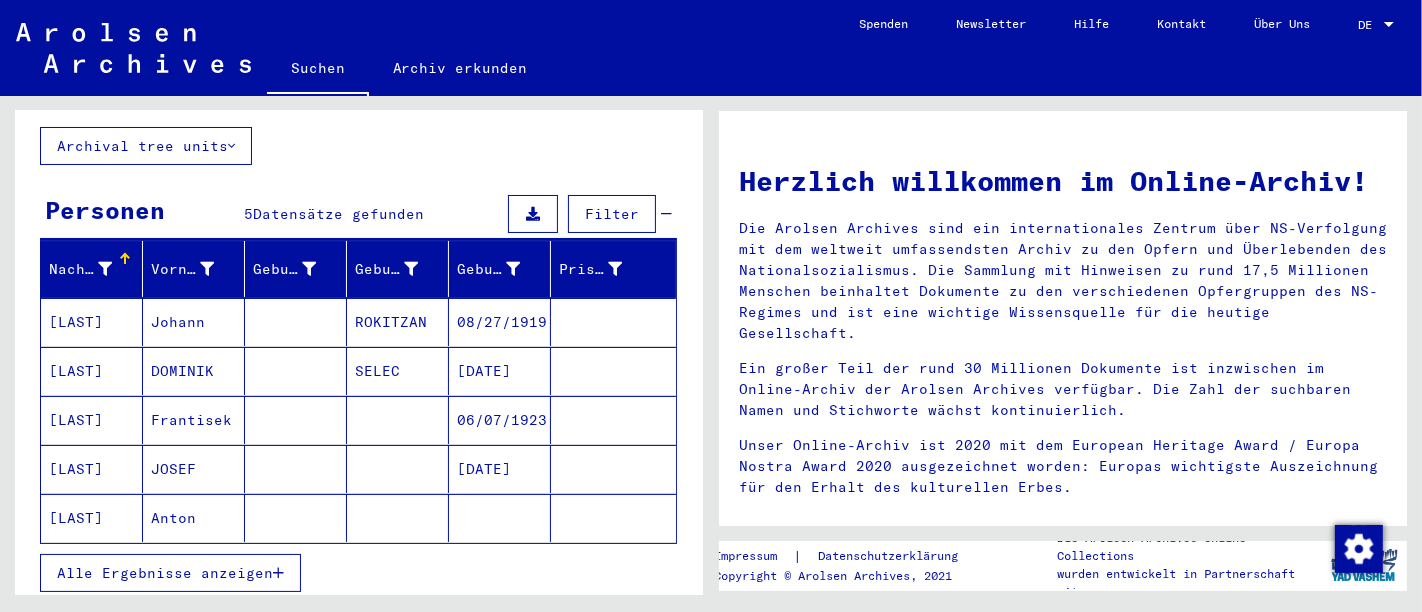 scroll, scrollTop: 253, scrollLeft: 0, axis: vertical 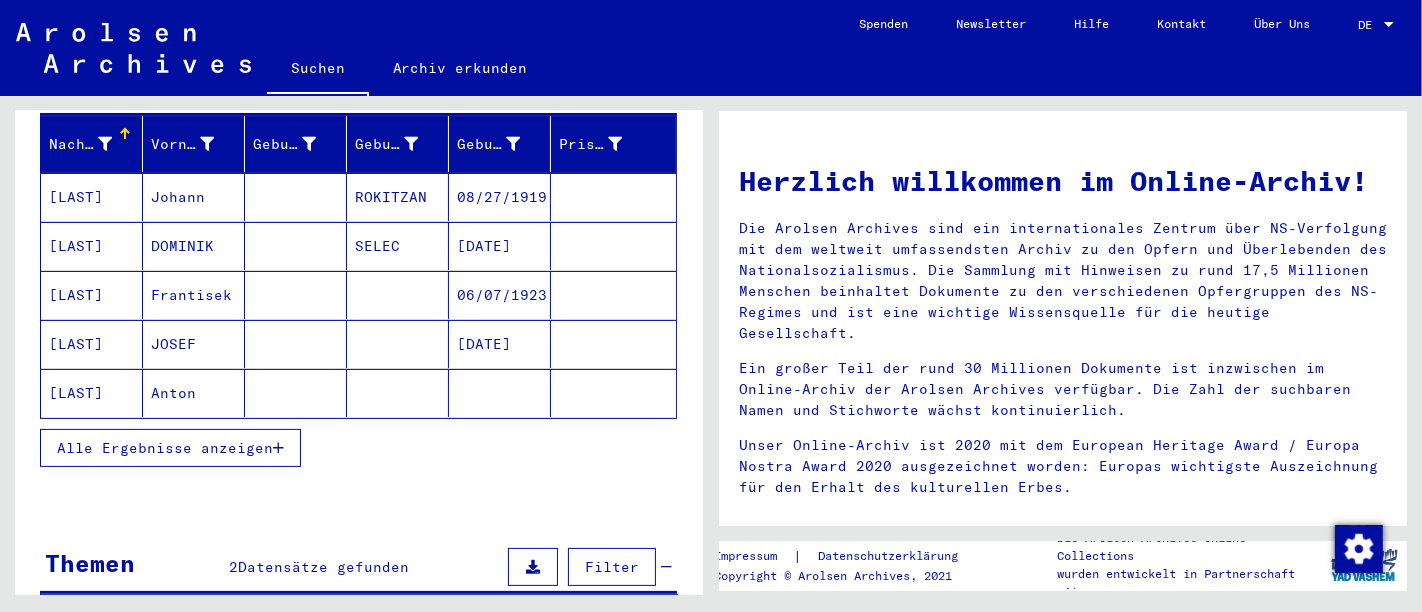 click on "Alle Ergebnisse anzeigen" at bounding box center [165, 448] 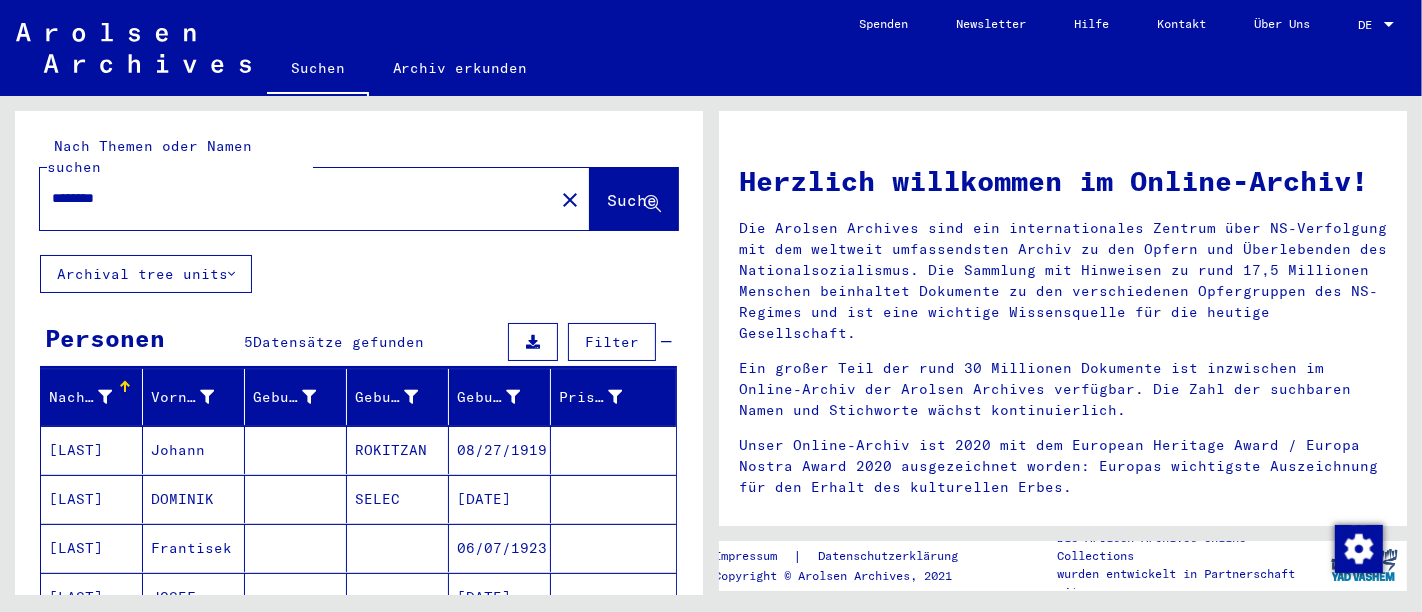 scroll, scrollTop: 544, scrollLeft: 0, axis: vertical 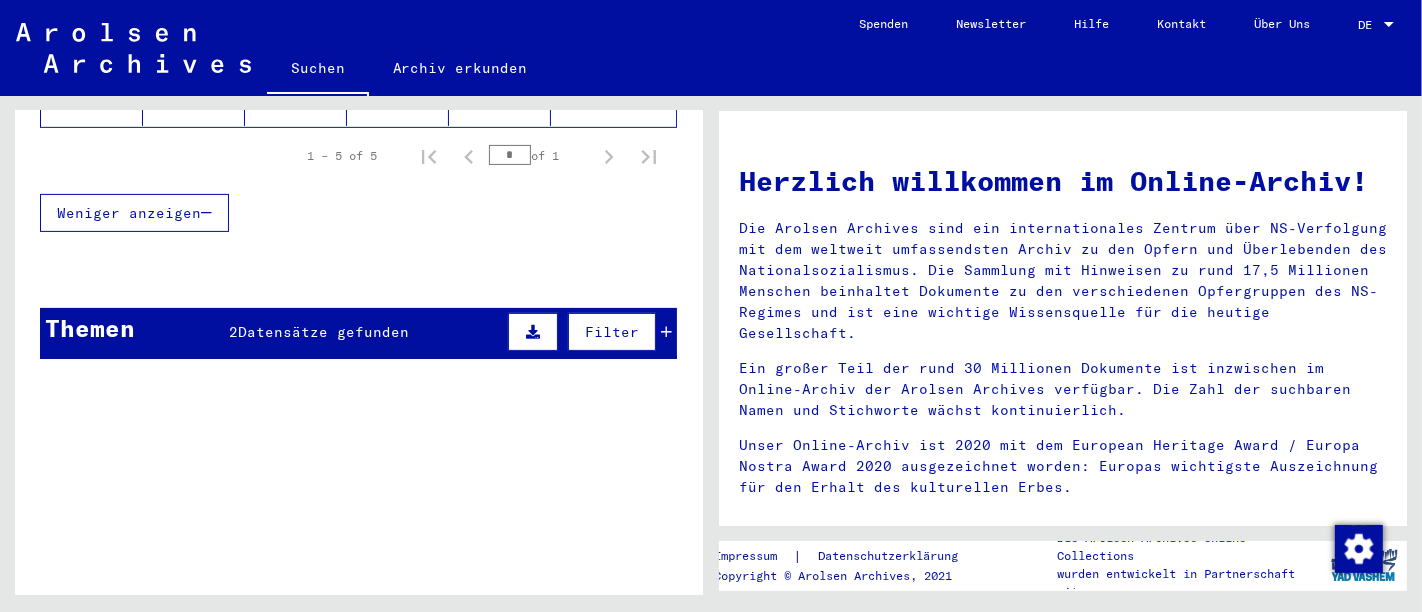click on "Themen 2  Datensätze gefunden  Filter" at bounding box center [358, 333] 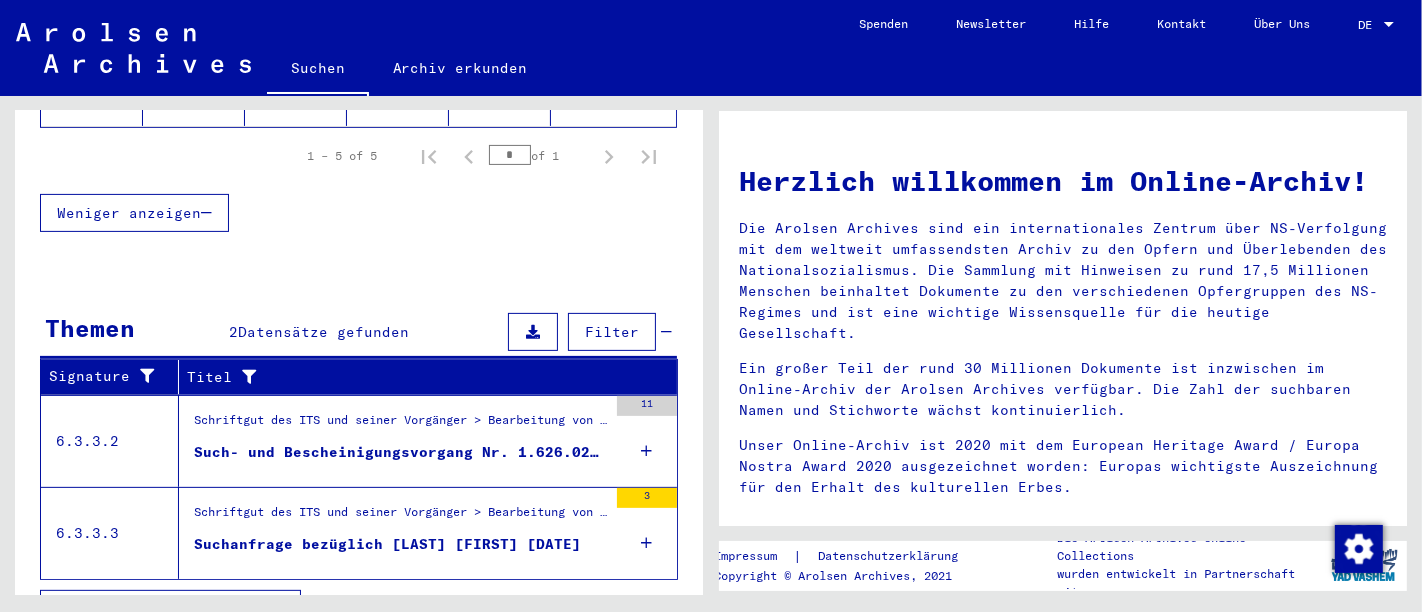 click on "Such- und Bescheinigungsvorgang Nr. 1.626.021 für [LAST], [FIRST] geboren [DATE]" at bounding box center (393, 441) 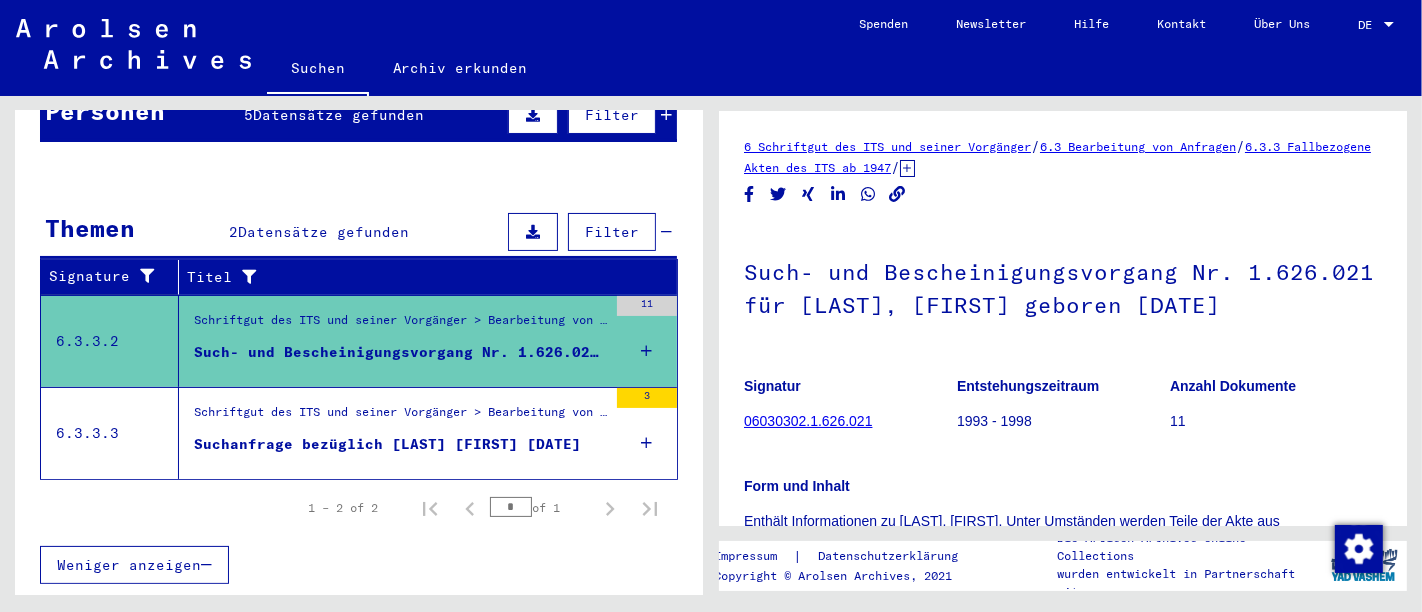 scroll, scrollTop: 201, scrollLeft: 0, axis: vertical 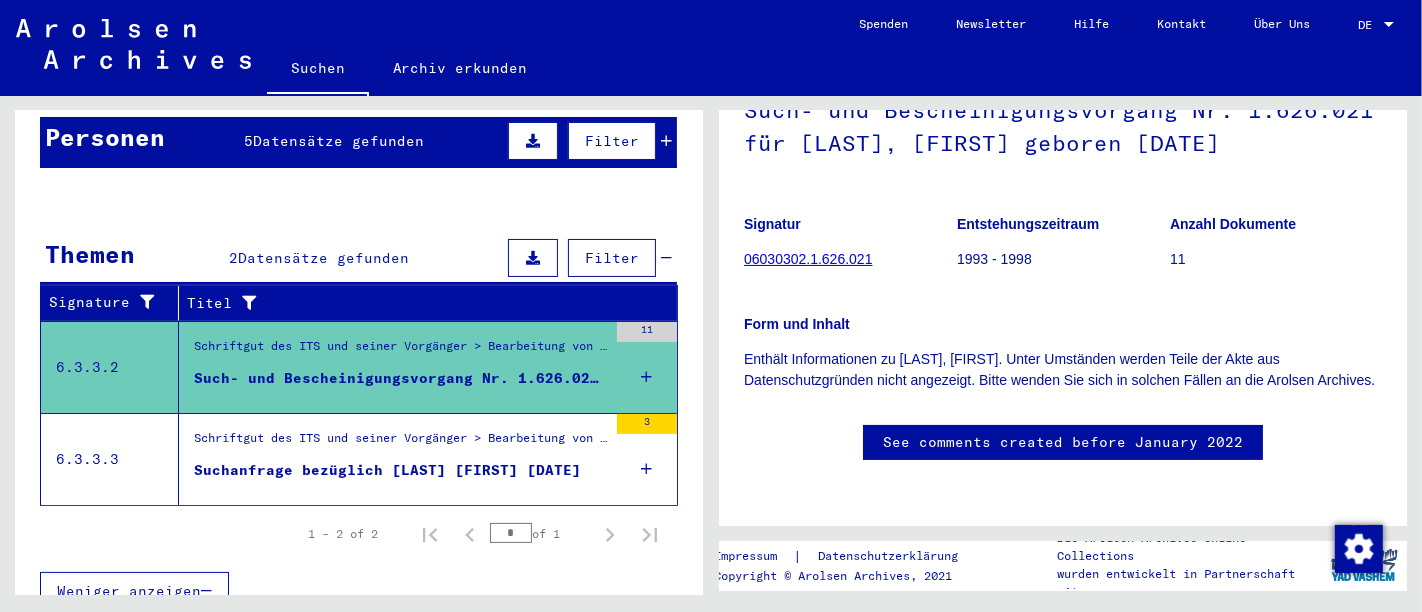 click on "Schriftgut des ITS und seiner Vorgänger > Bearbeitung von Anfragen > Fallbezogene Akten des ITS ab 1947 > Ablage negativ geprüfter Anfragen unter einer "Briefnummer" > Vorgänge mit Briefnummern von B35501 bis B36000" at bounding box center (400, 443) 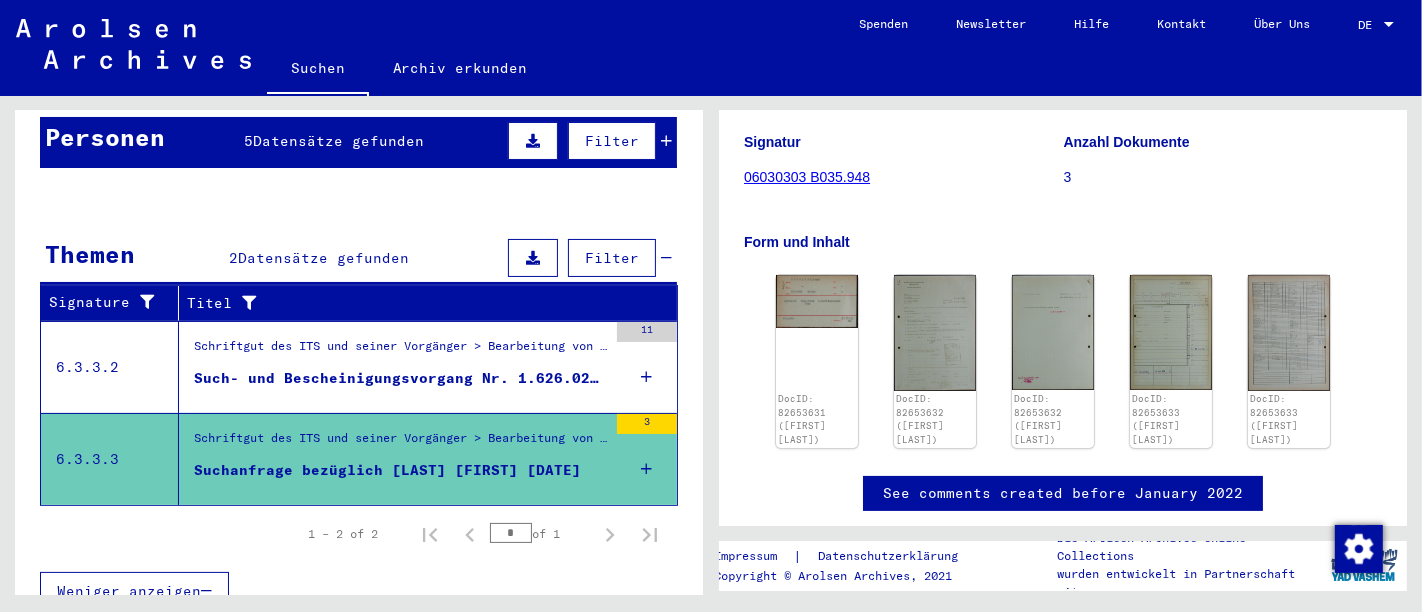 scroll, scrollTop: 214, scrollLeft: 0, axis: vertical 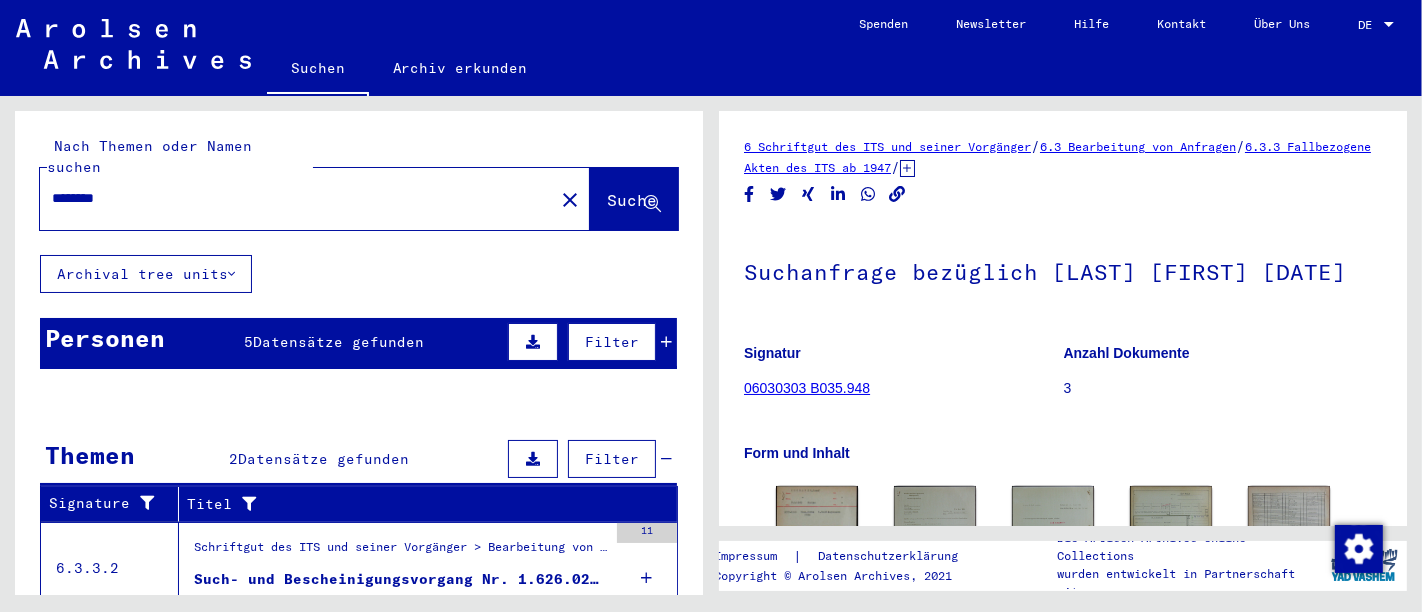 click on "********" at bounding box center [297, 198] 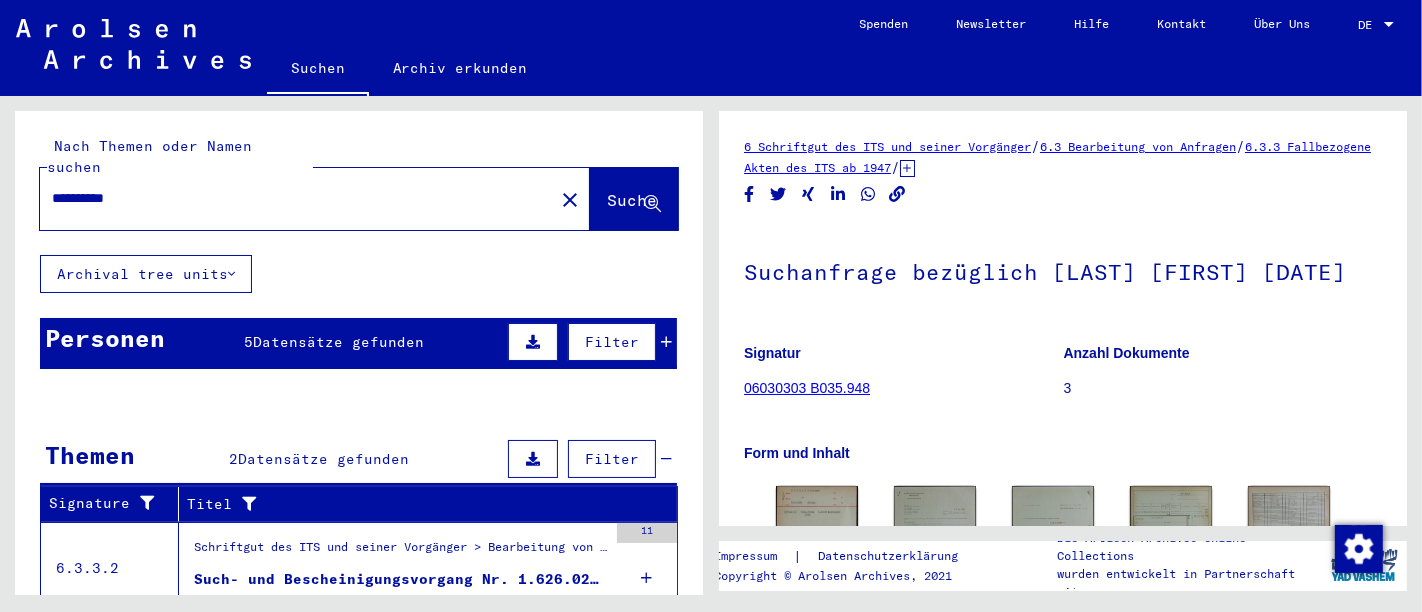 type on "**********" 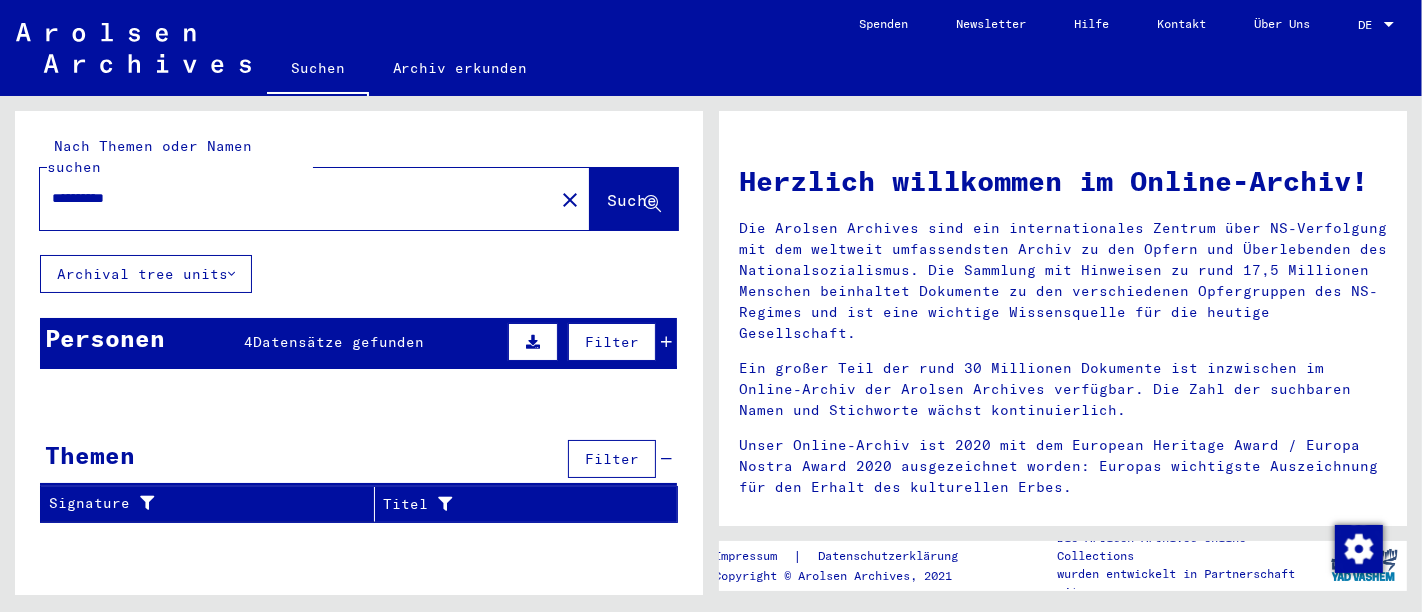 scroll, scrollTop: 45, scrollLeft: 0, axis: vertical 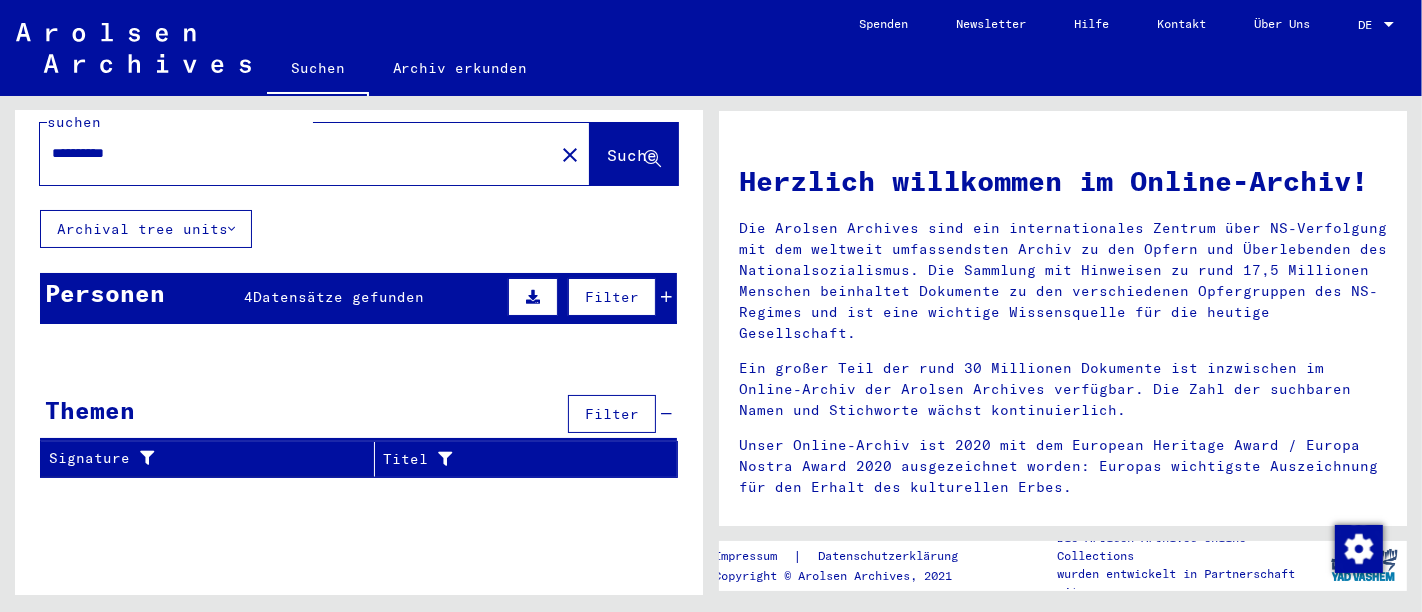 click on "Datensätze gefunden" at bounding box center (338, 297) 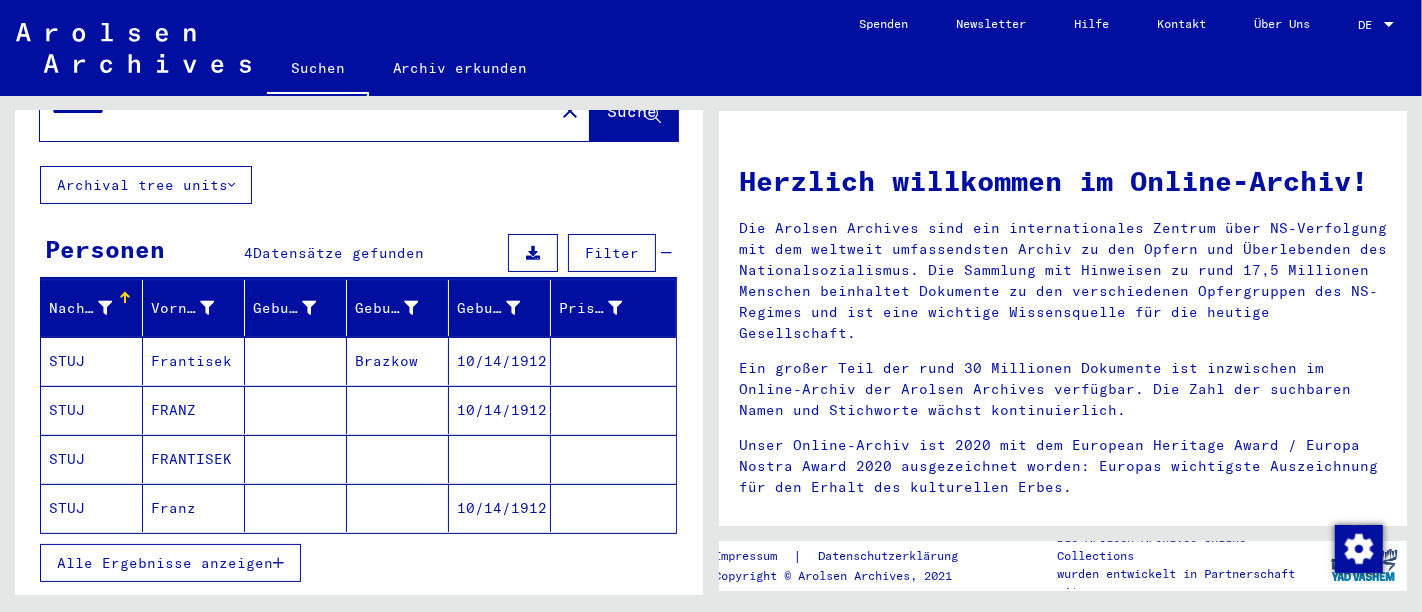 scroll, scrollTop: 90, scrollLeft: 0, axis: vertical 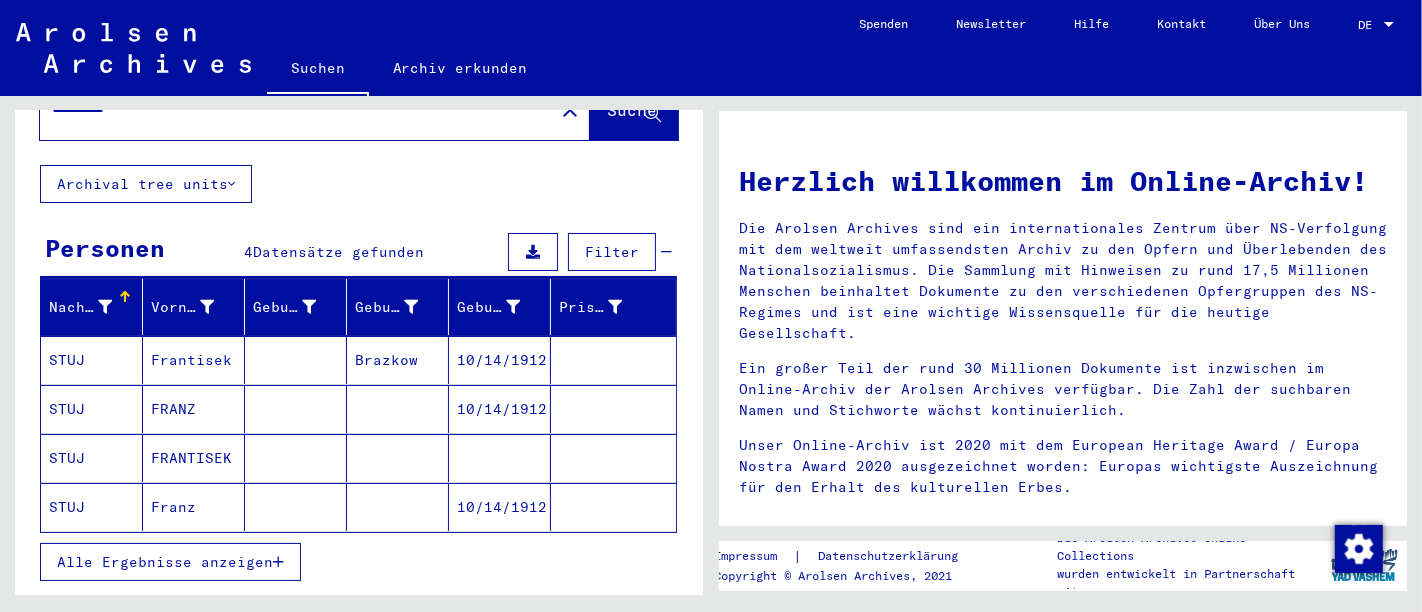 click on "10/14/1912" at bounding box center [500, 409] 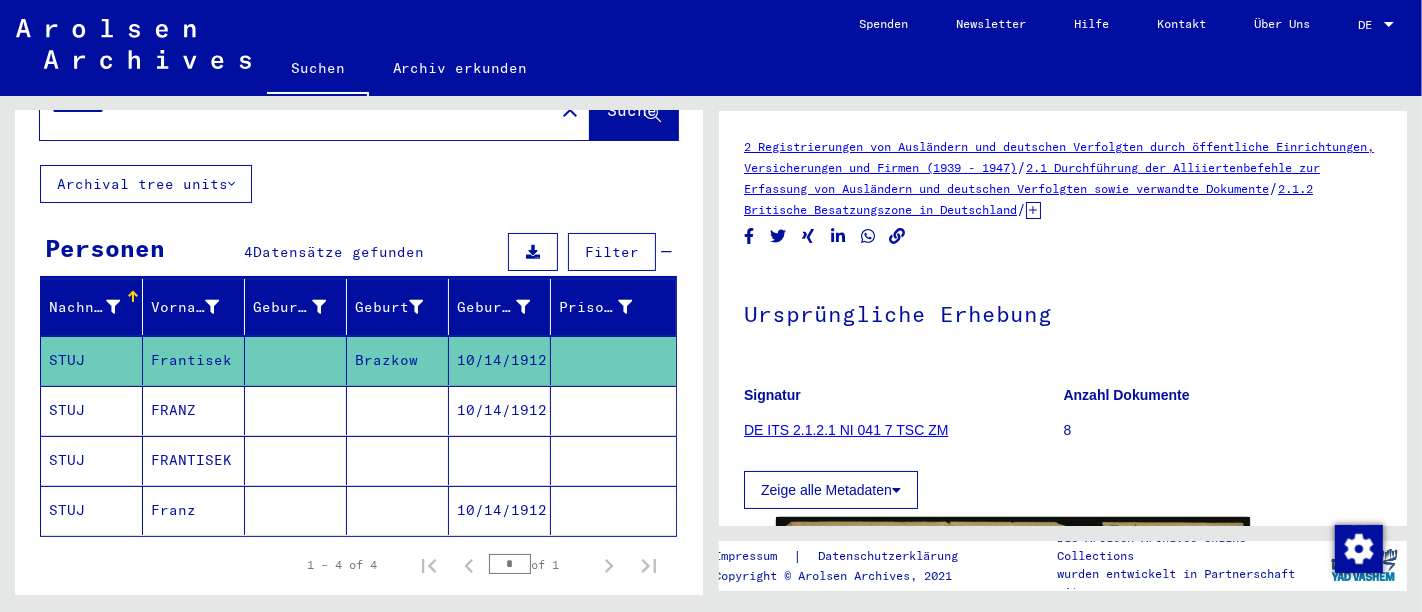 scroll, scrollTop: 277, scrollLeft: 0, axis: vertical 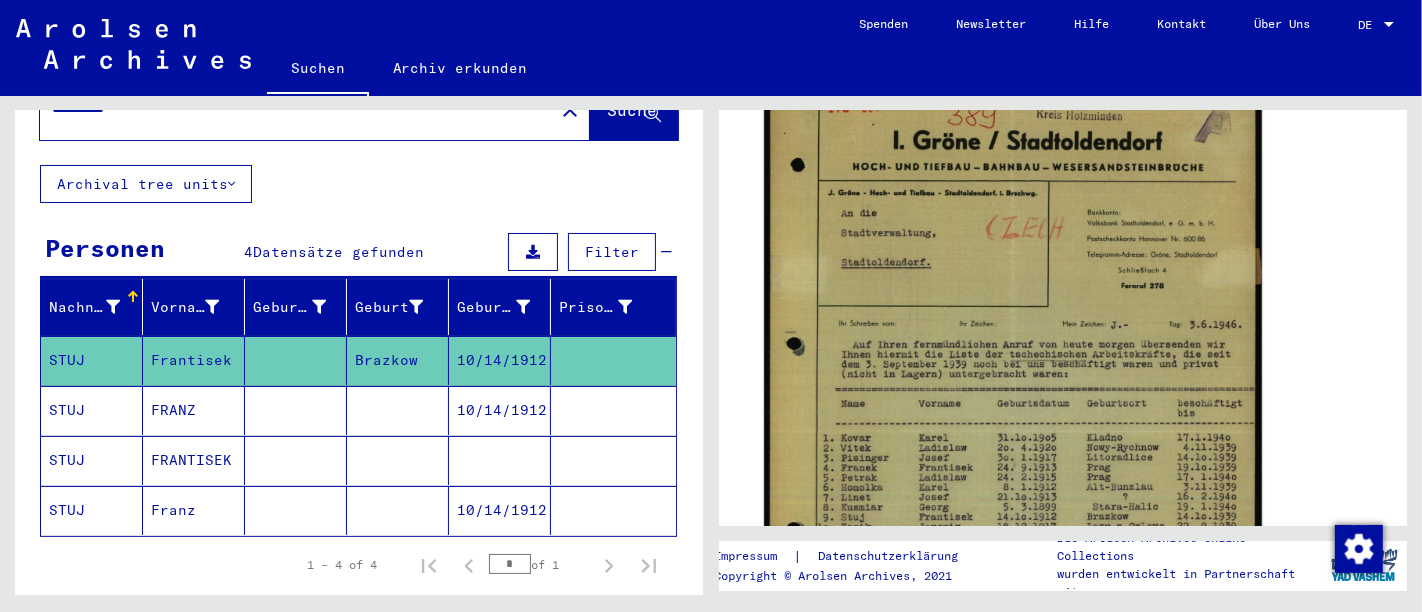 click 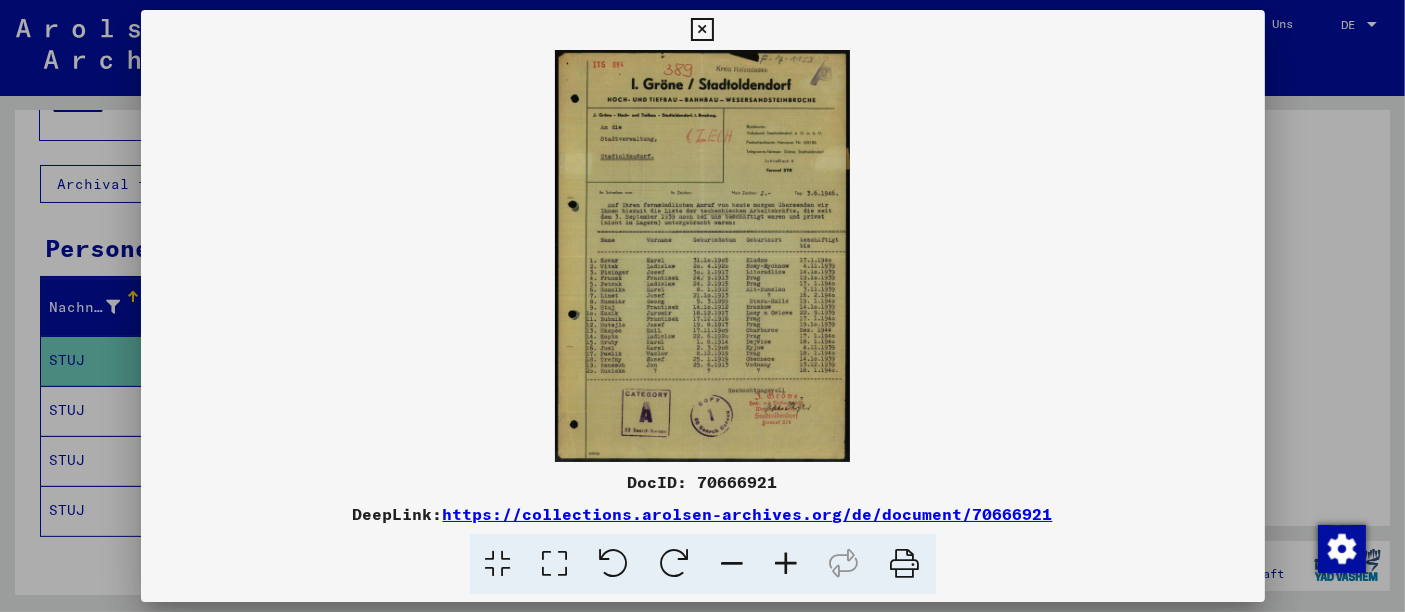 click at bounding box center (787, 564) 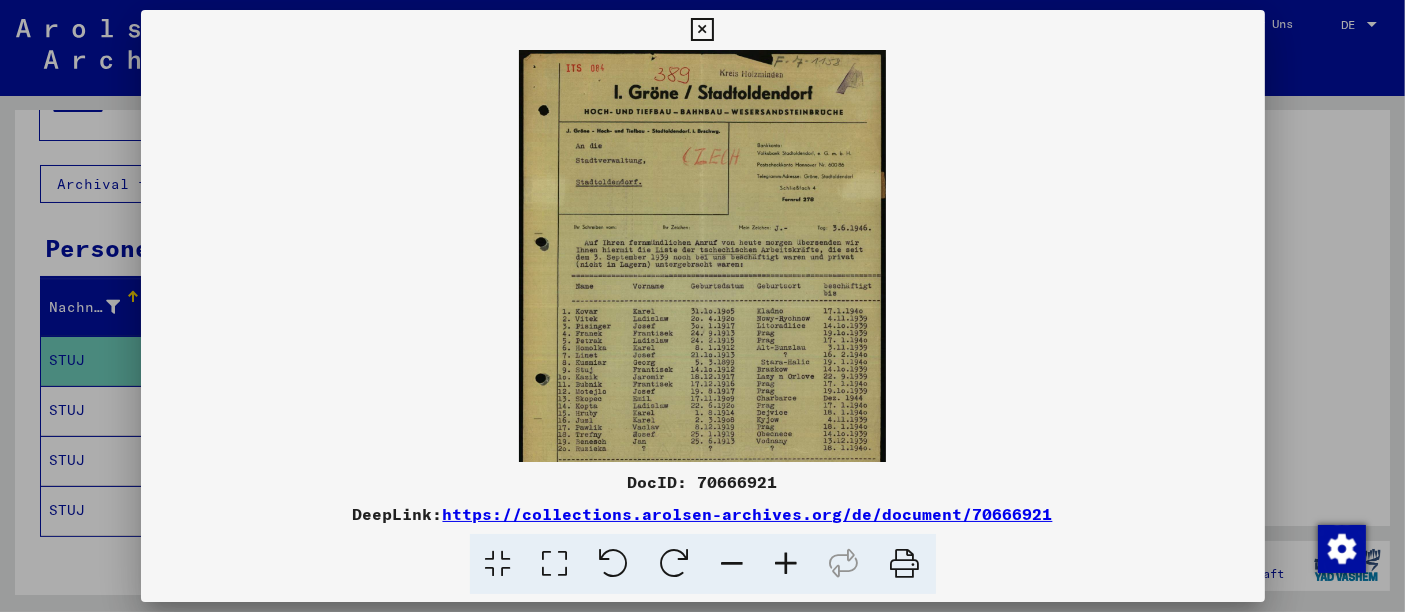 click at bounding box center (787, 564) 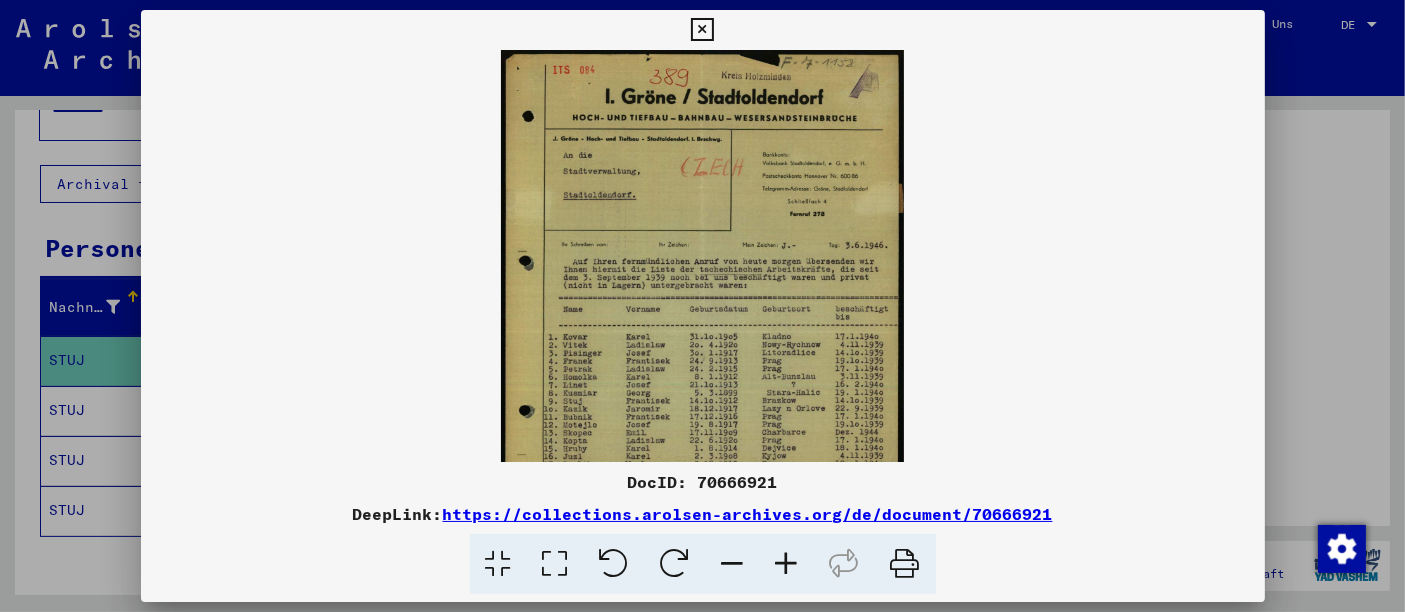 click at bounding box center (787, 564) 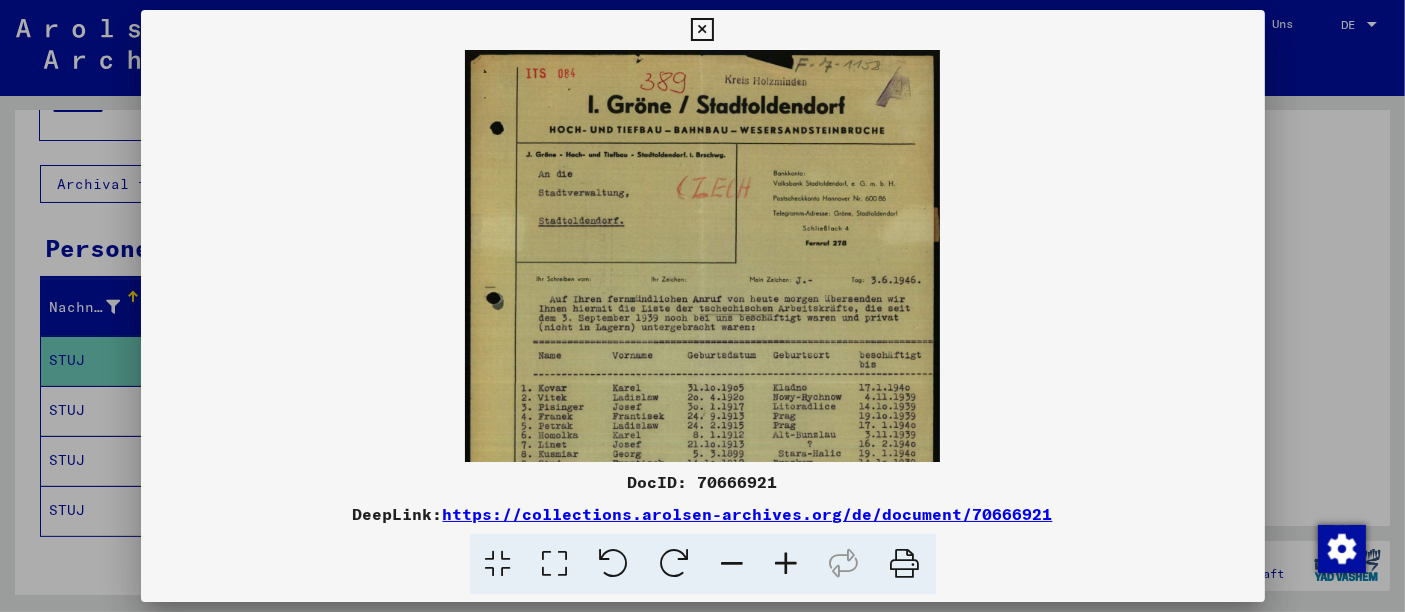 click at bounding box center (787, 564) 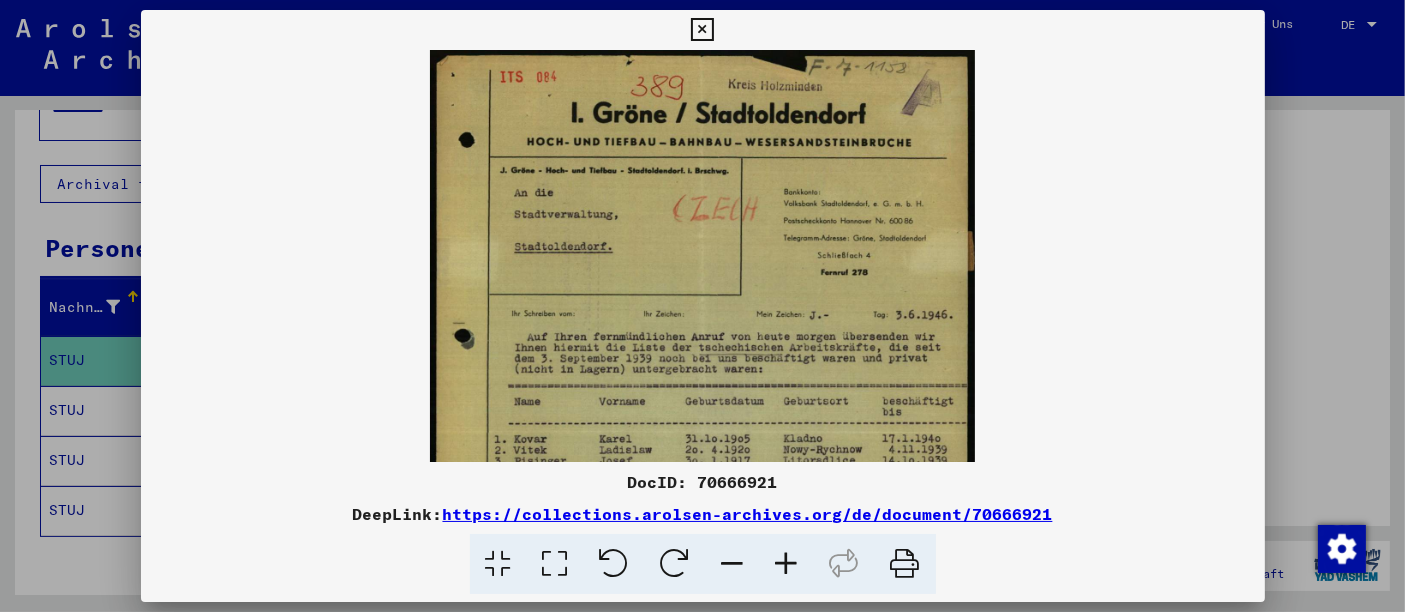 click at bounding box center (787, 564) 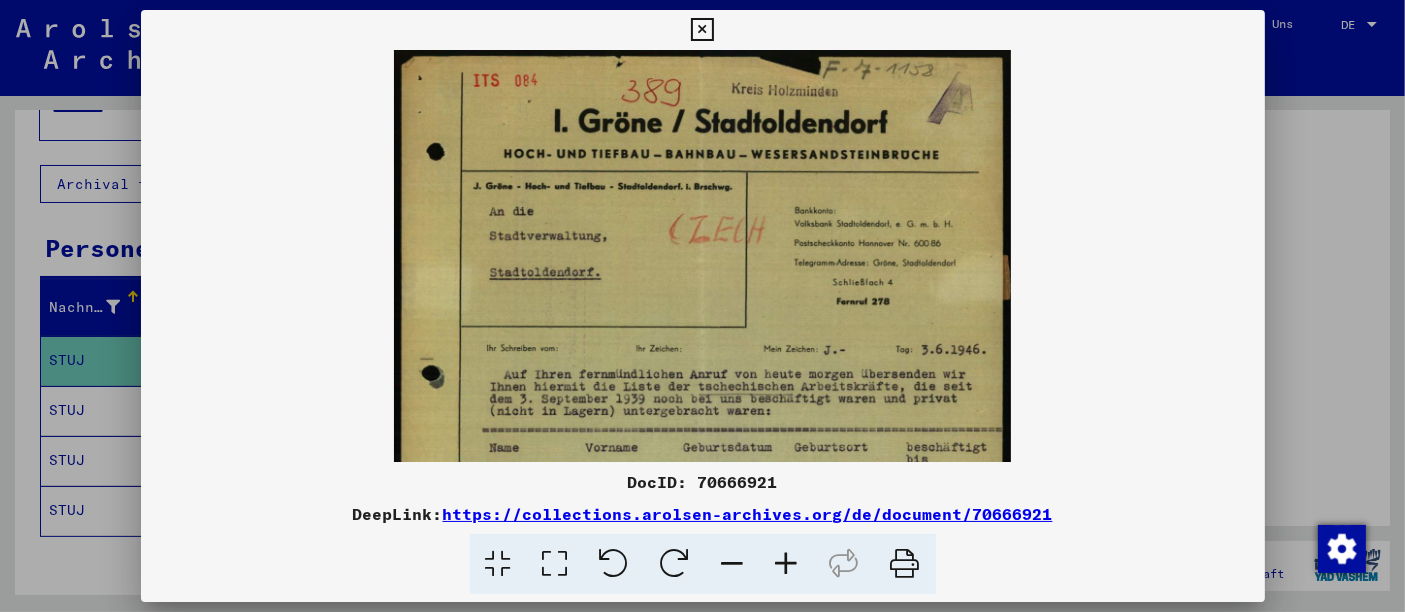 click at bounding box center [787, 564] 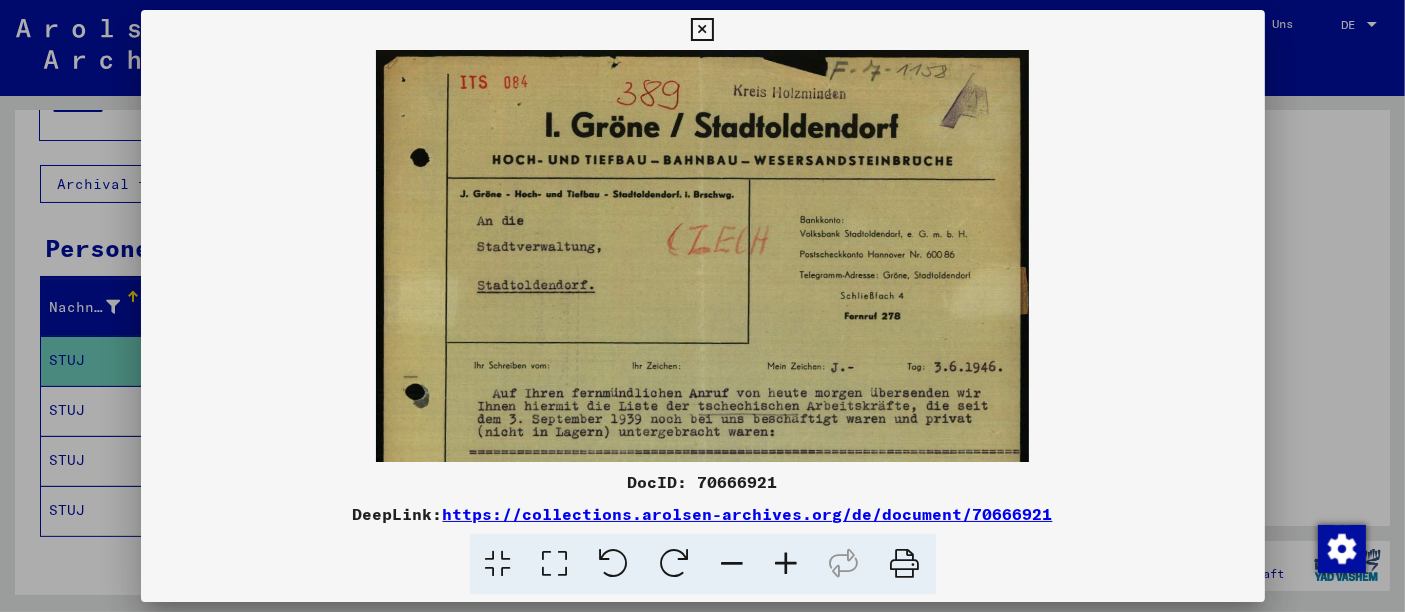 click at bounding box center (787, 564) 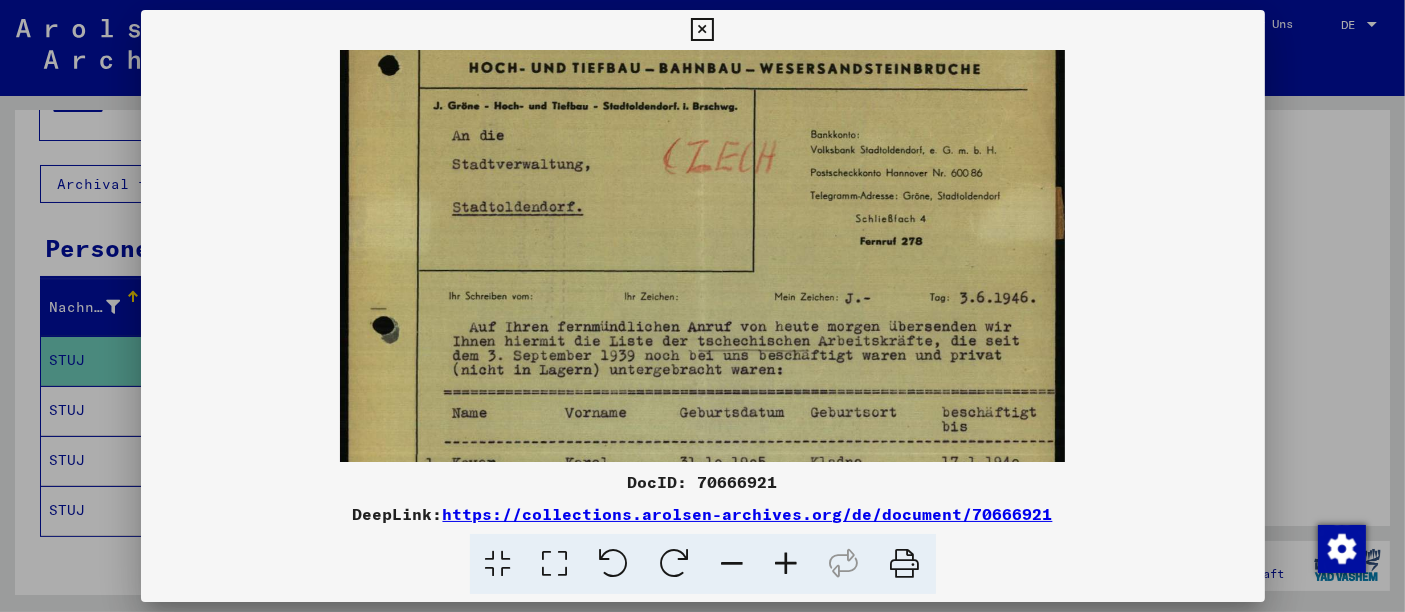 scroll, scrollTop: 111, scrollLeft: 0, axis: vertical 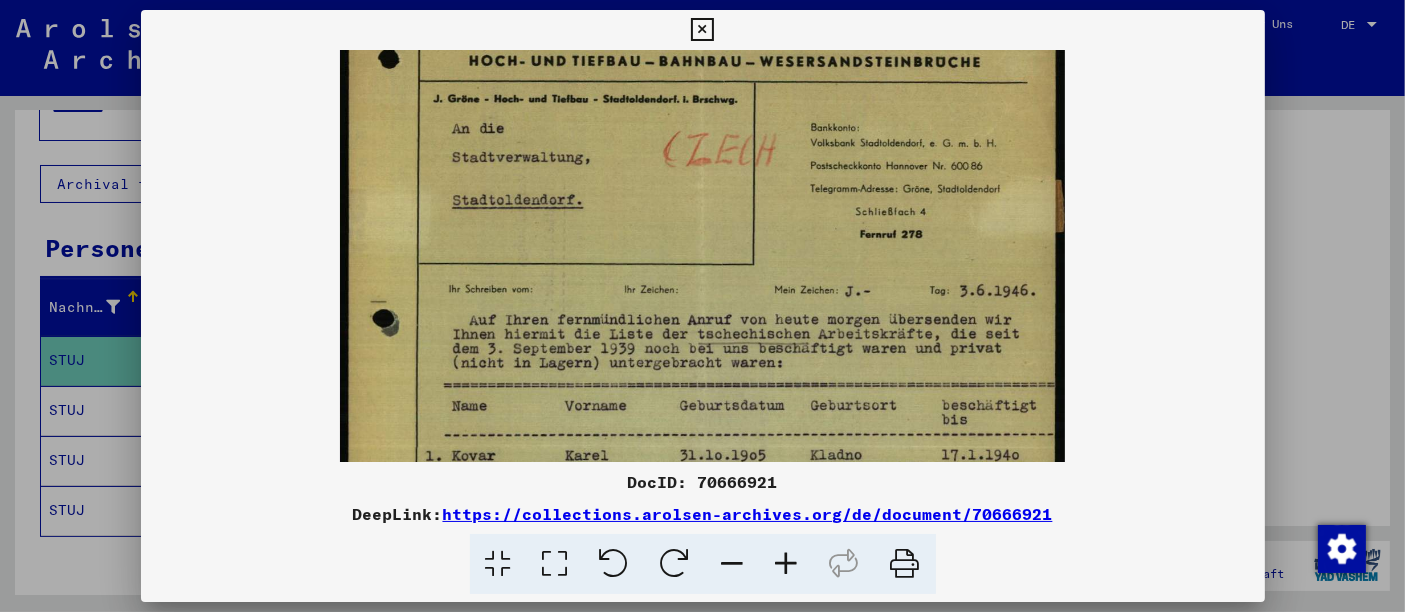 drag, startPoint x: 955, startPoint y: 384, endPoint x: 956, endPoint y: 271, distance: 113.004425 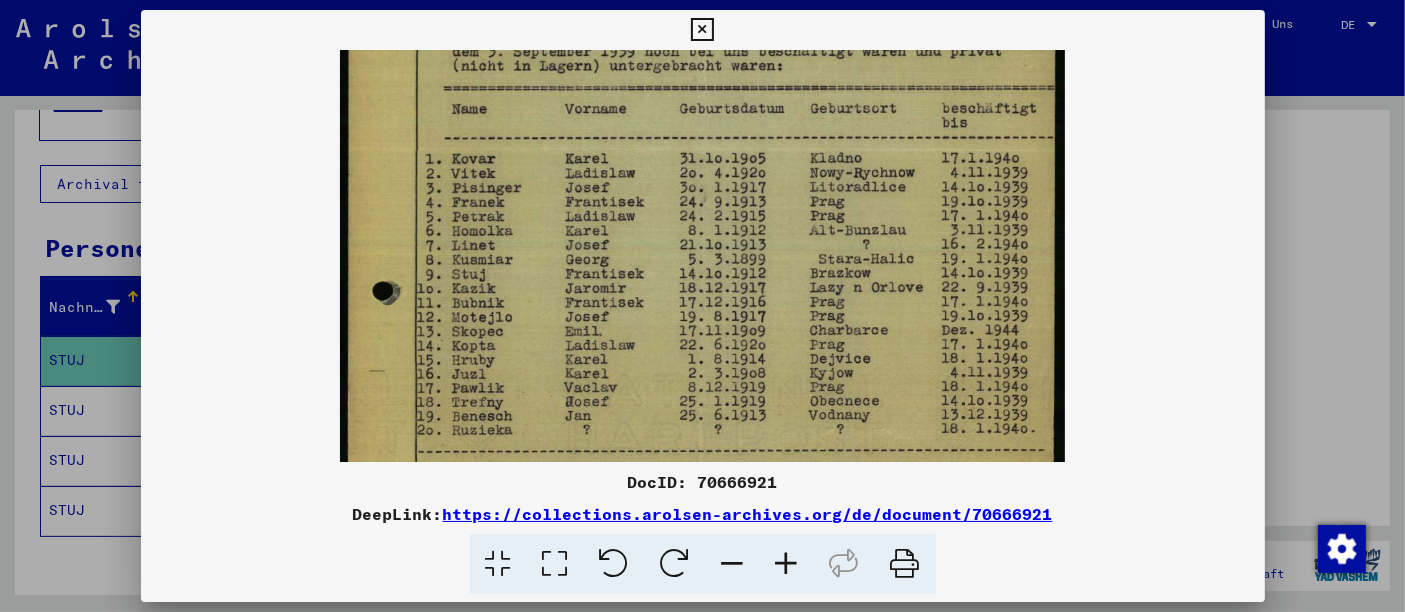 scroll, scrollTop: 415, scrollLeft: 0, axis: vertical 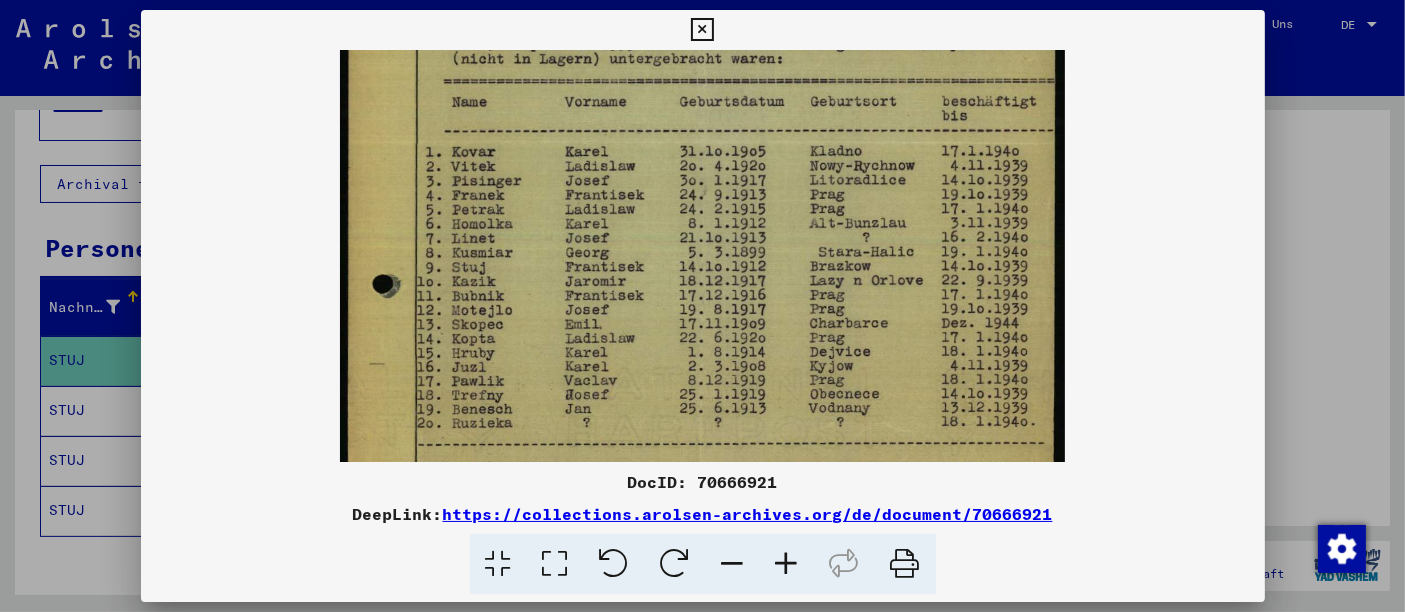 drag, startPoint x: 985, startPoint y: 376, endPoint x: 1034, endPoint y: 61, distance: 318.78833 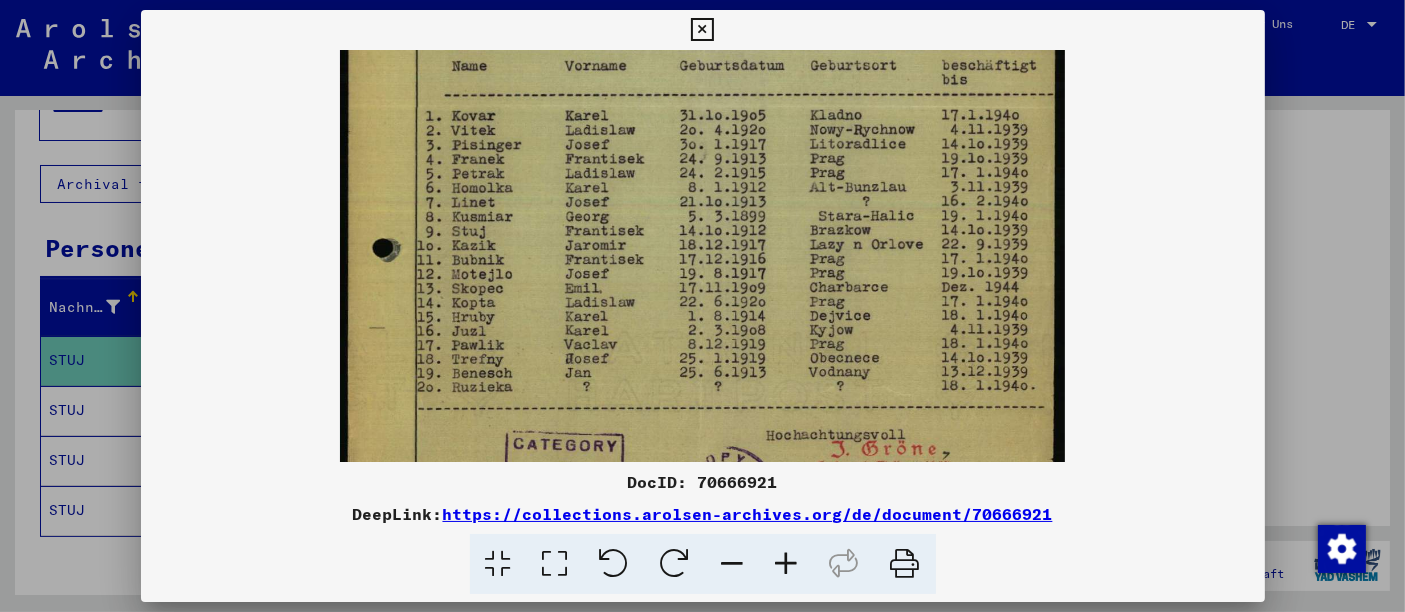 scroll, scrollTop: 454, scrollLeft: 0, axis: vertical 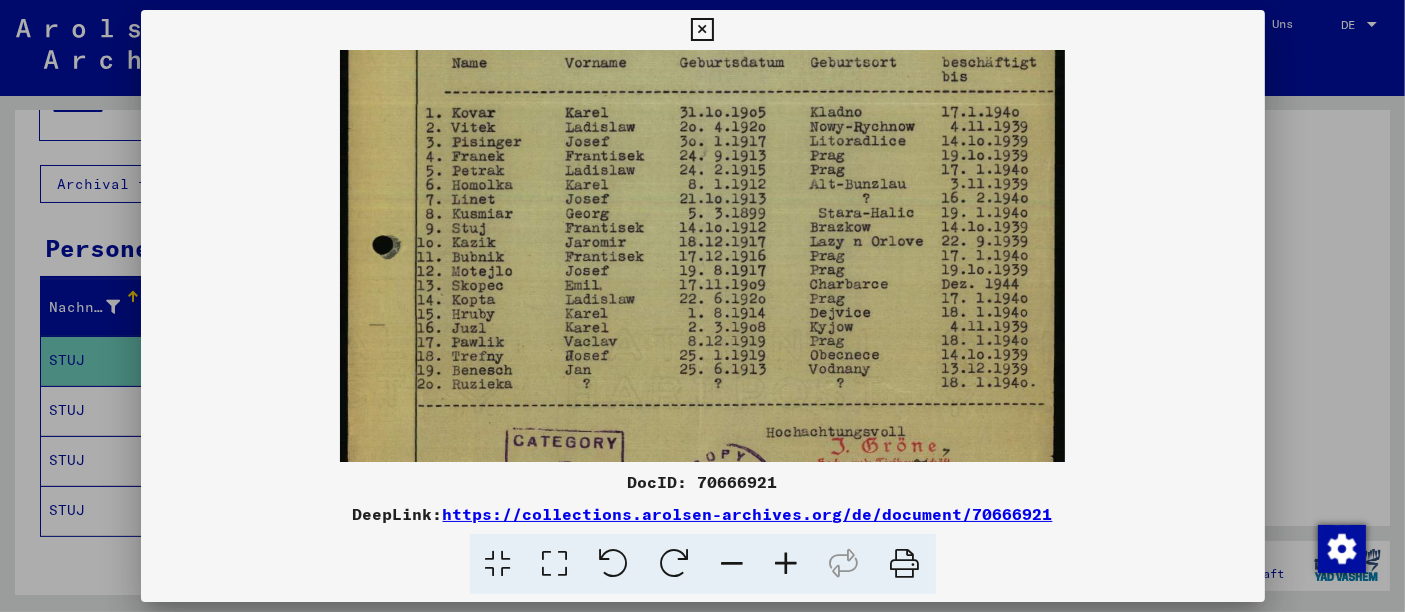 drag, startPoint x: 1004, startPoint y: 367, endPoint x: 1001, endPoint y: 327, distance: 40.112343 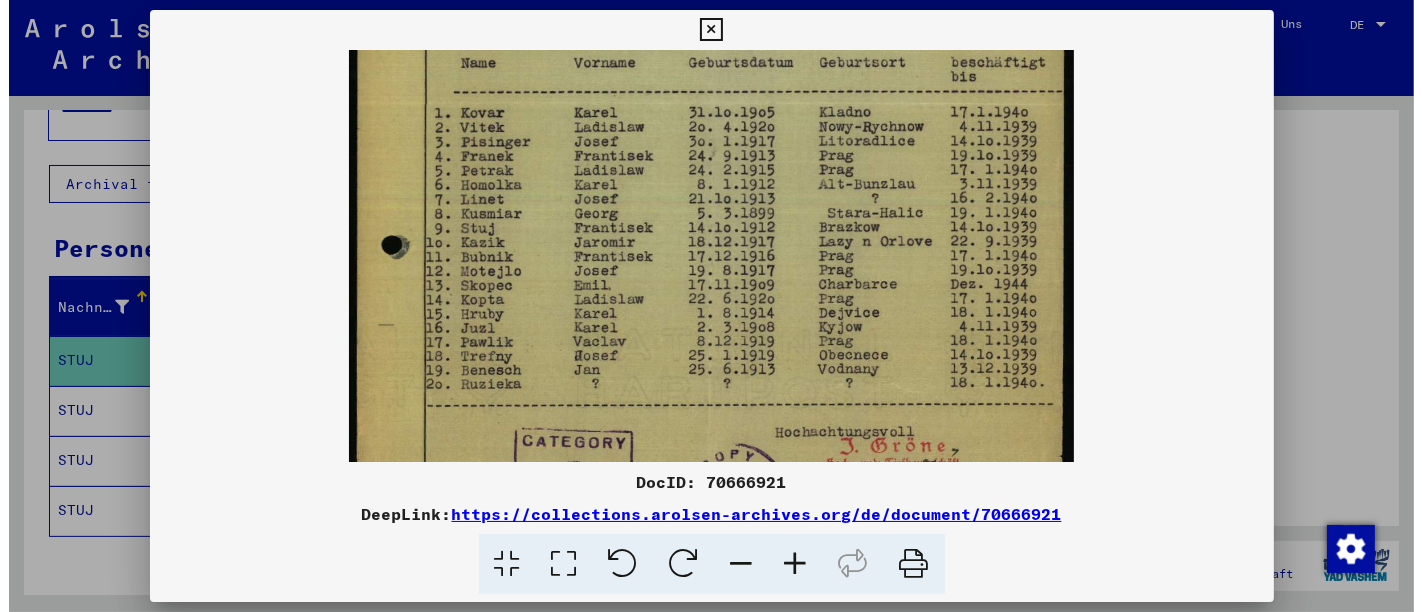 scroll, scrollTop: 600, scrollLeft: 0, axis: vertical 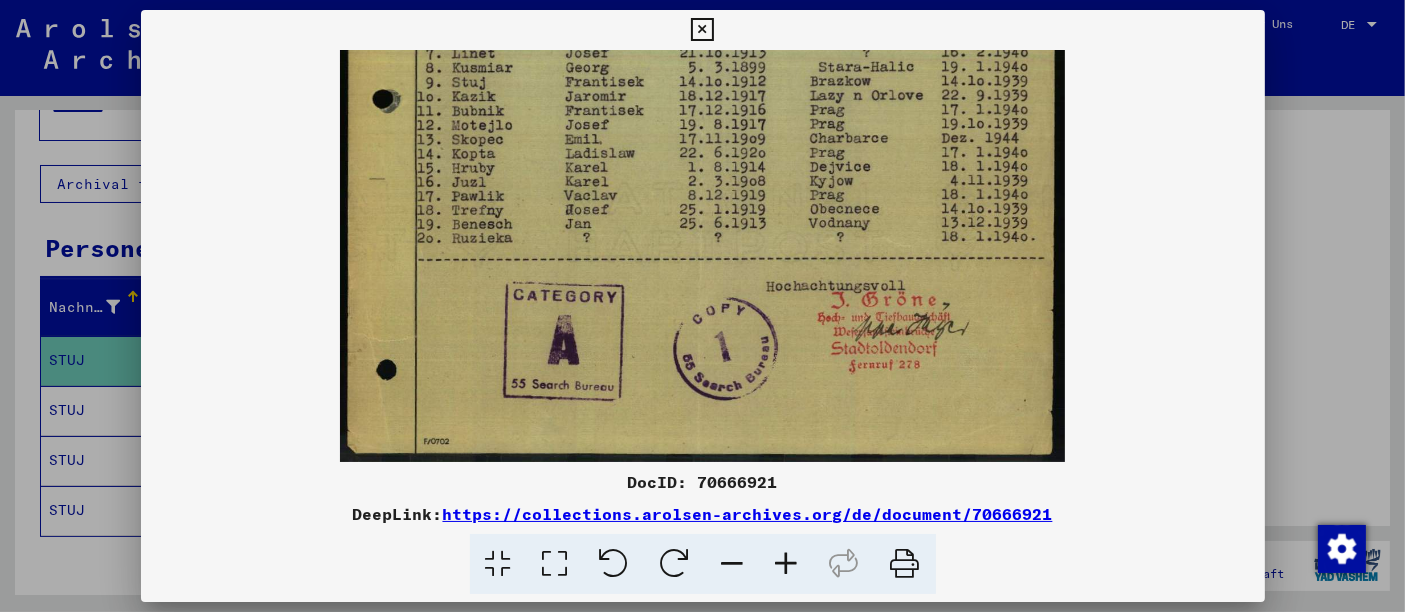 drag, startPoint x: 963, startPoint y: 390, endPoint x: 982, endPoint y: 127, distance: 263.68542 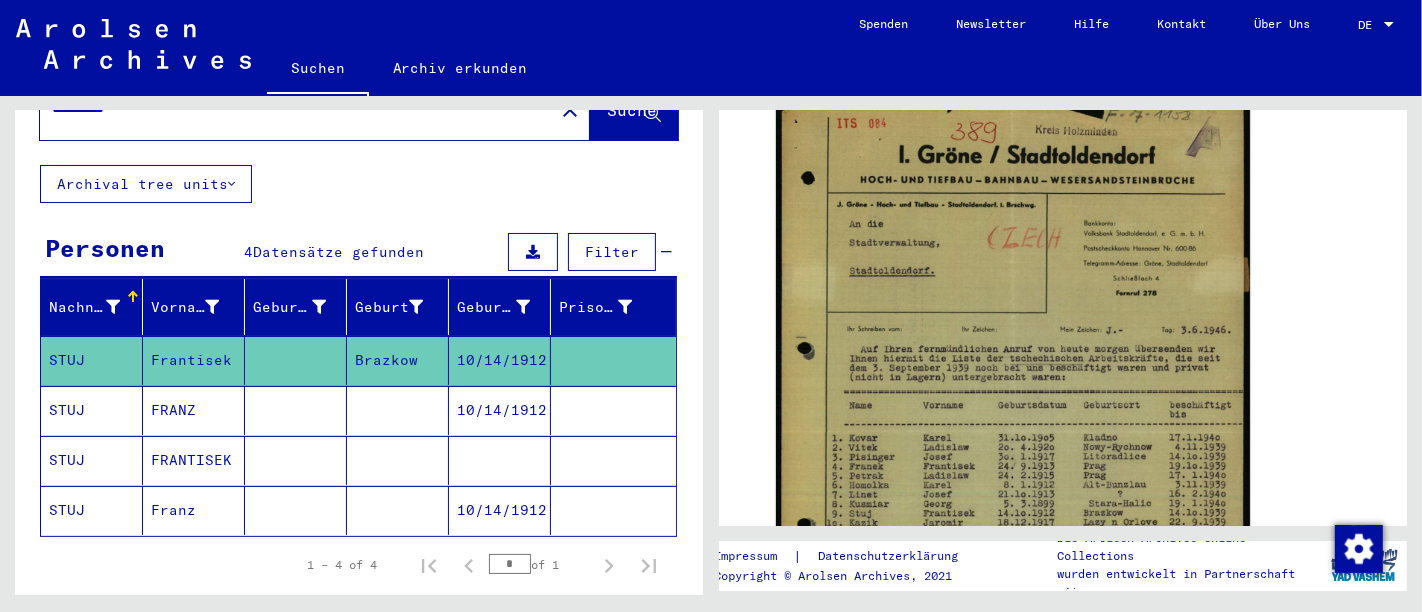 click on "10/14/1912" at bounding box center [500, 460] 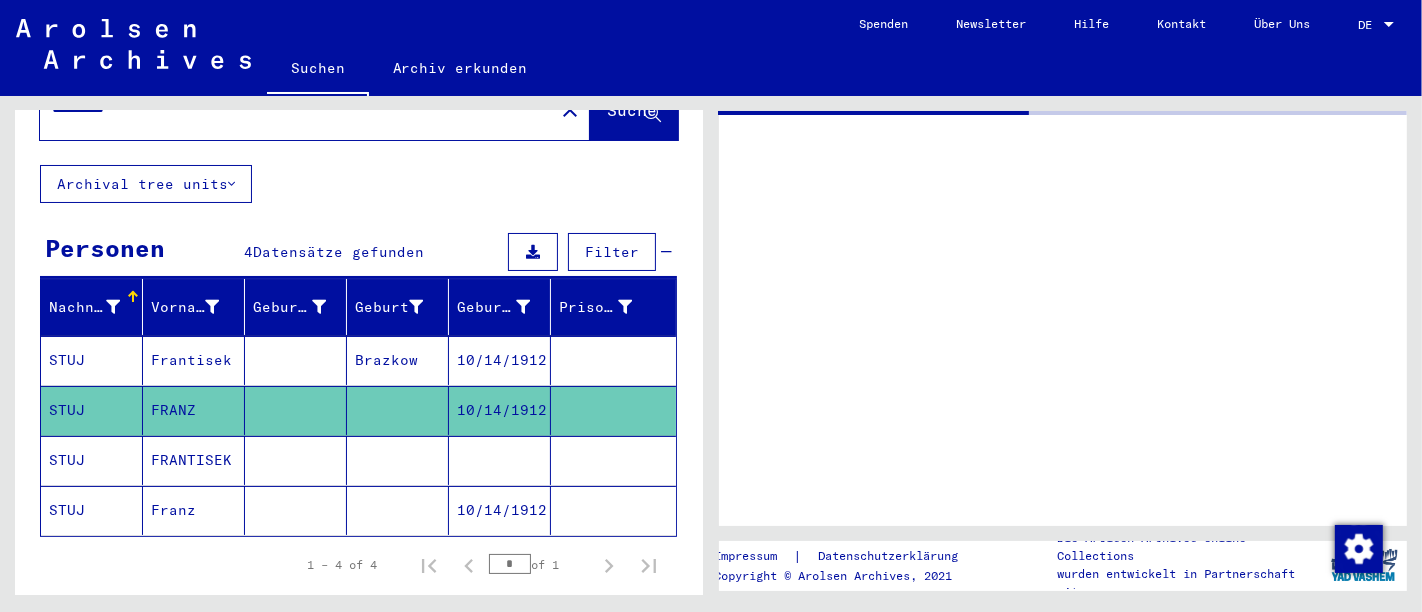 scroll, scrollTop: 0, scrollLeft: 0, axis: both 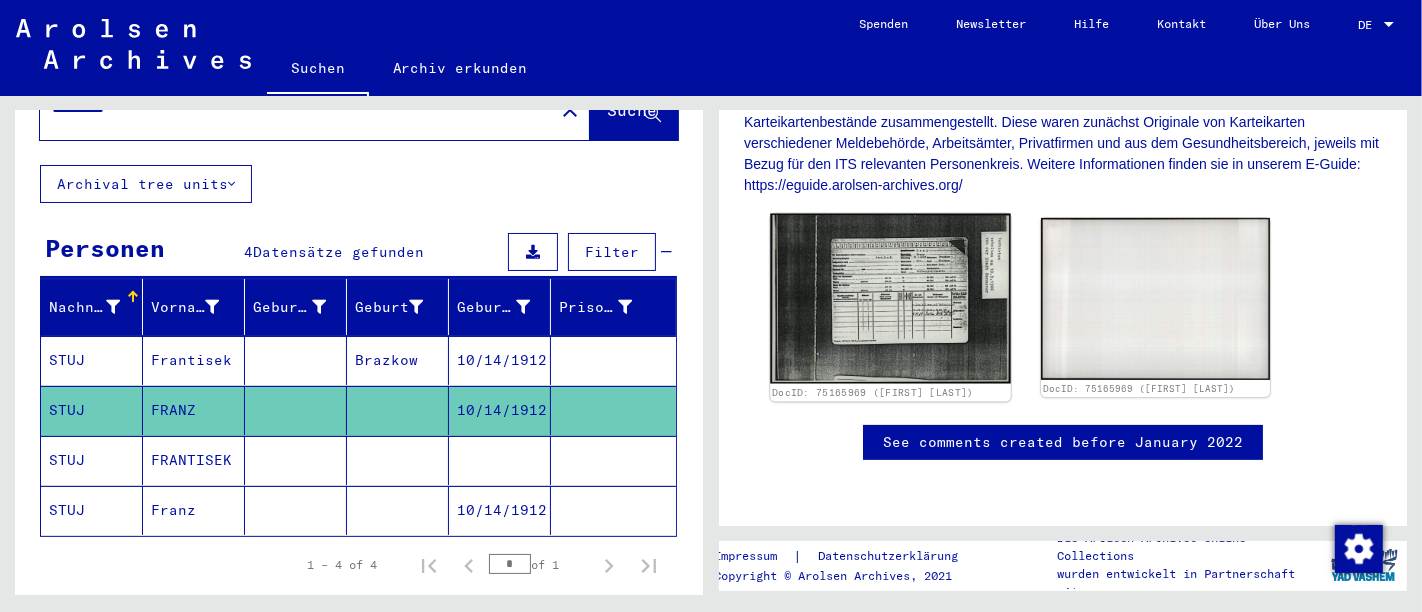 click 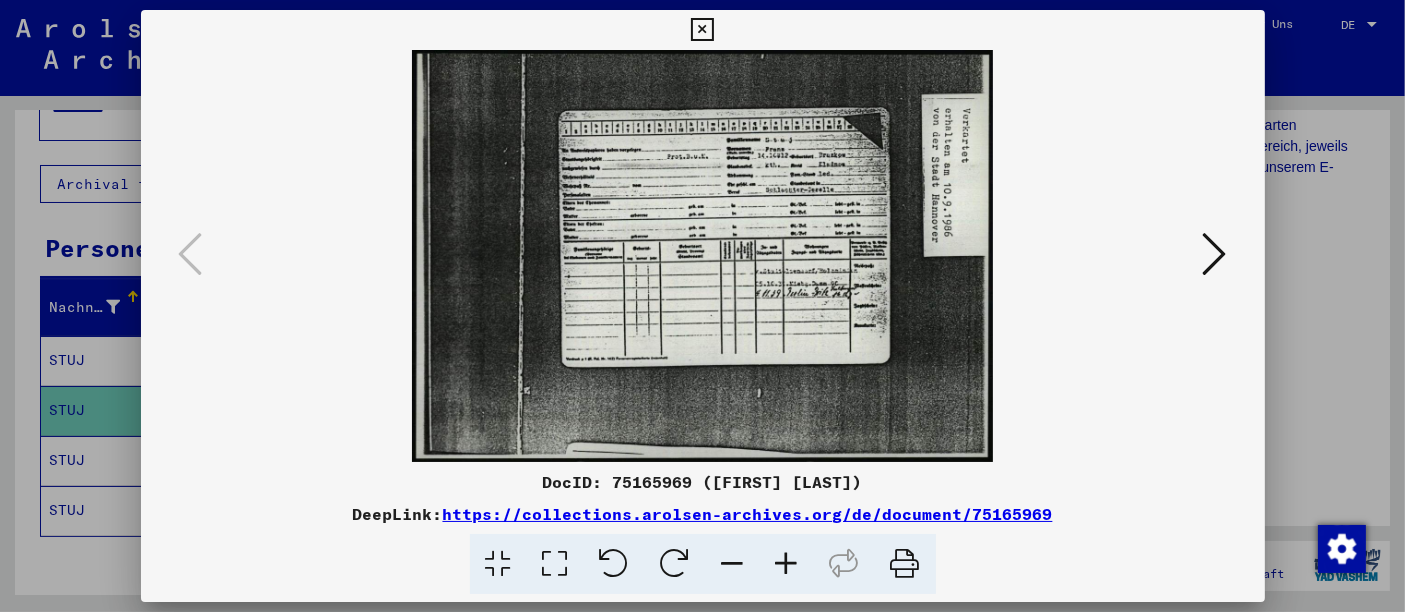 click at bounding box center (787, 564) 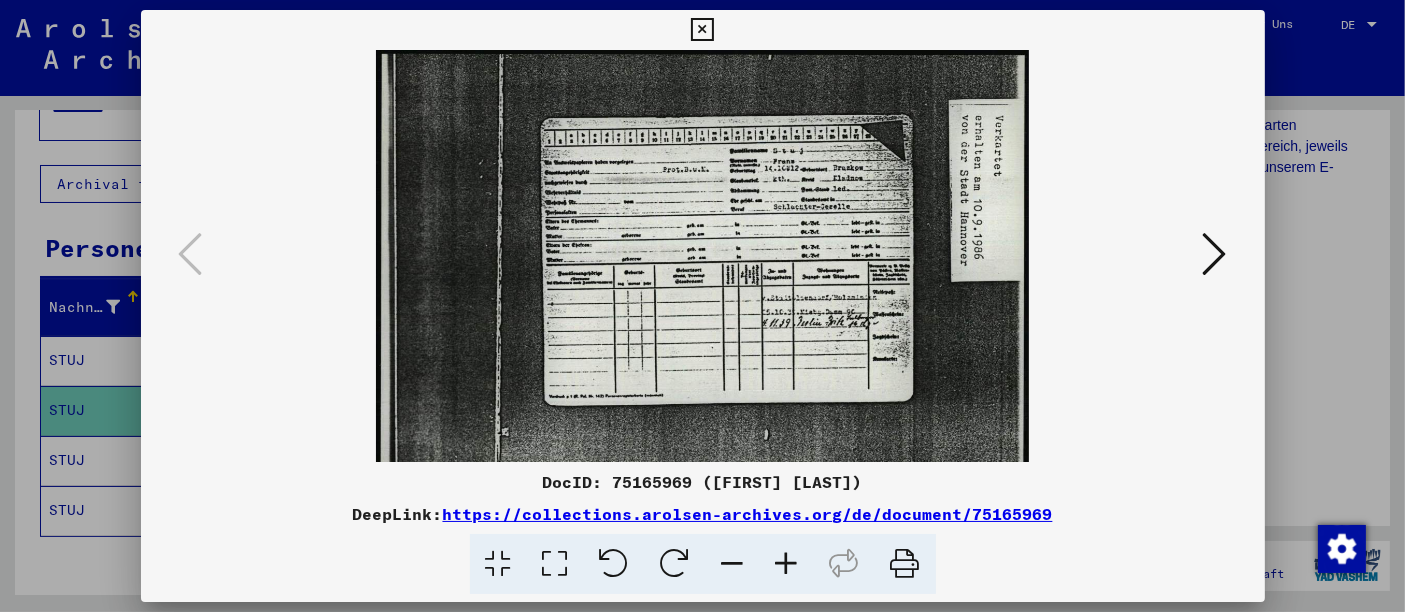 click at bounding box center [787, 564] 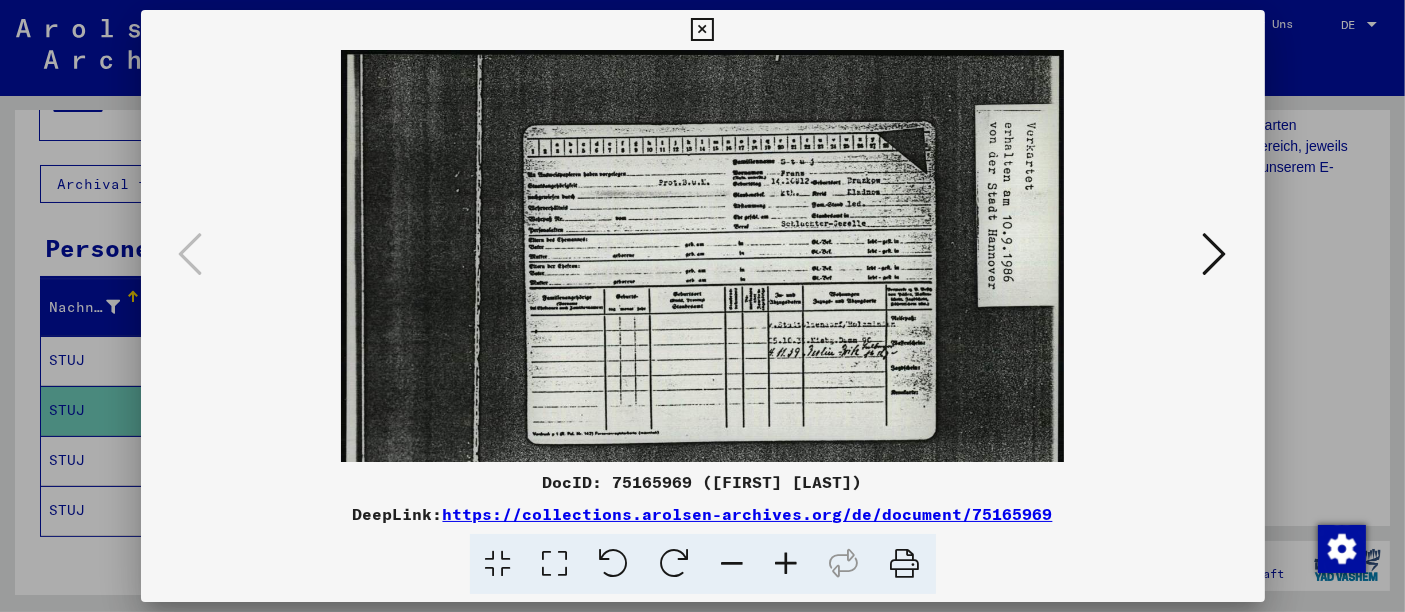 click at bounding box center (787, 564) 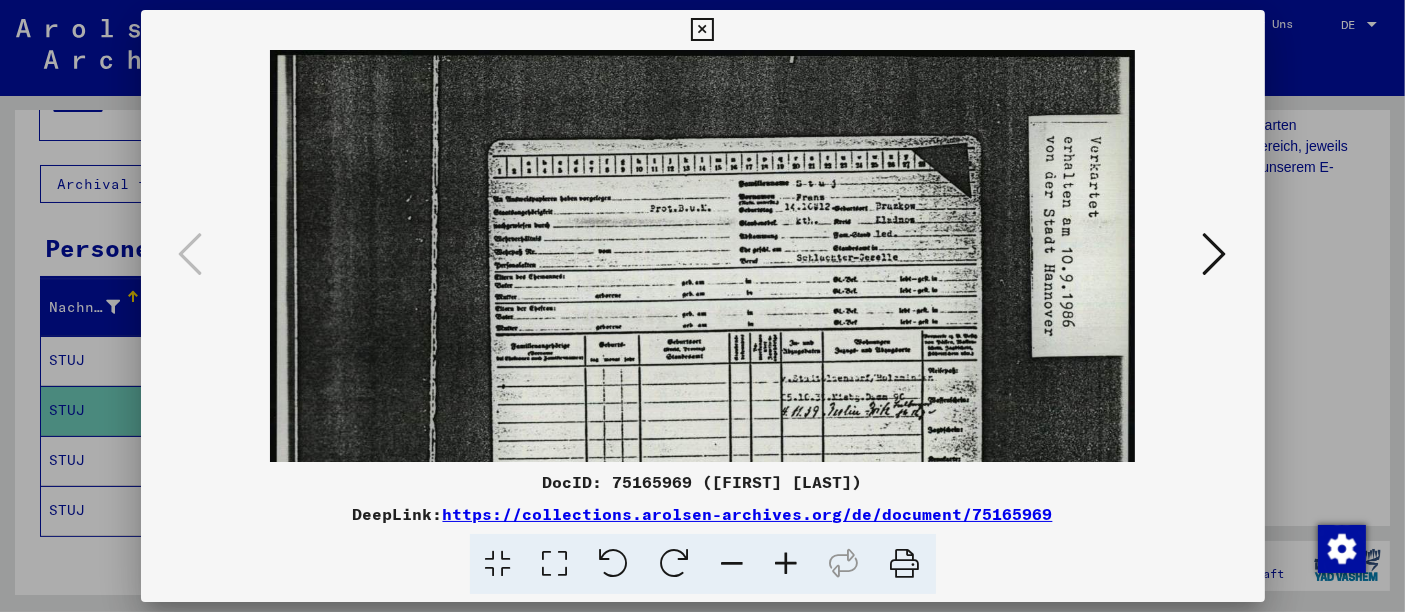 click at bounding box center [787, 564] 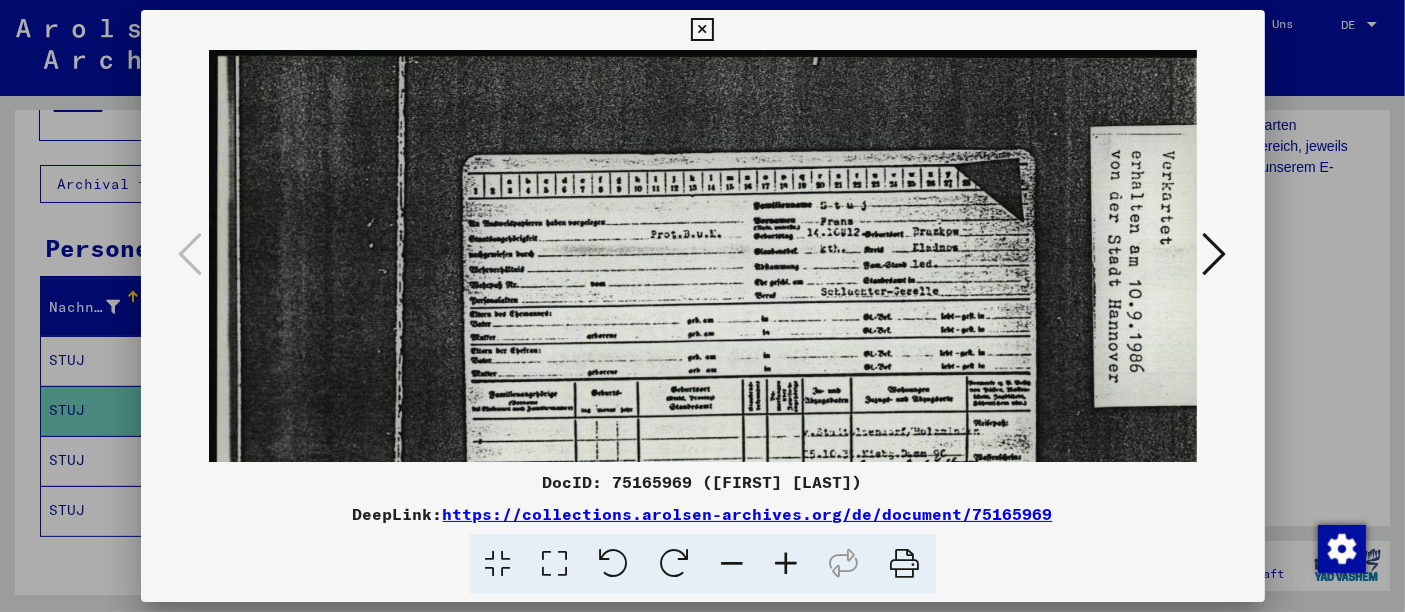 click at bounding box center (787, 564) 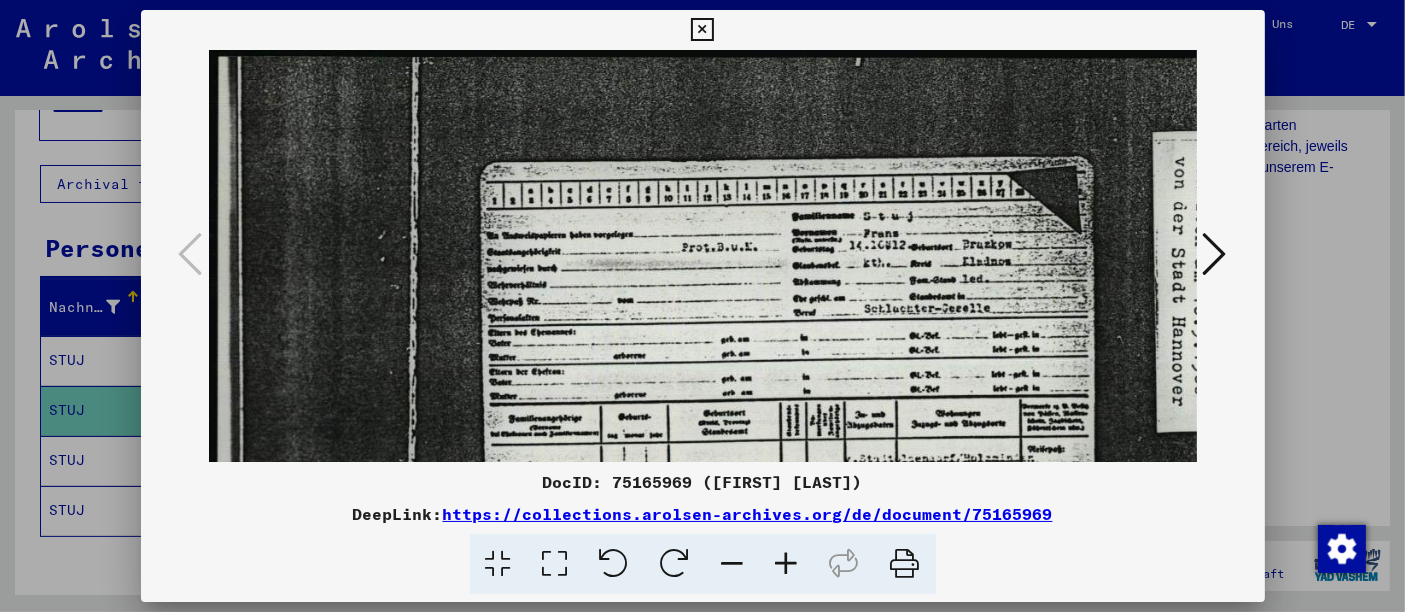 click at bounding box center [787, 564] 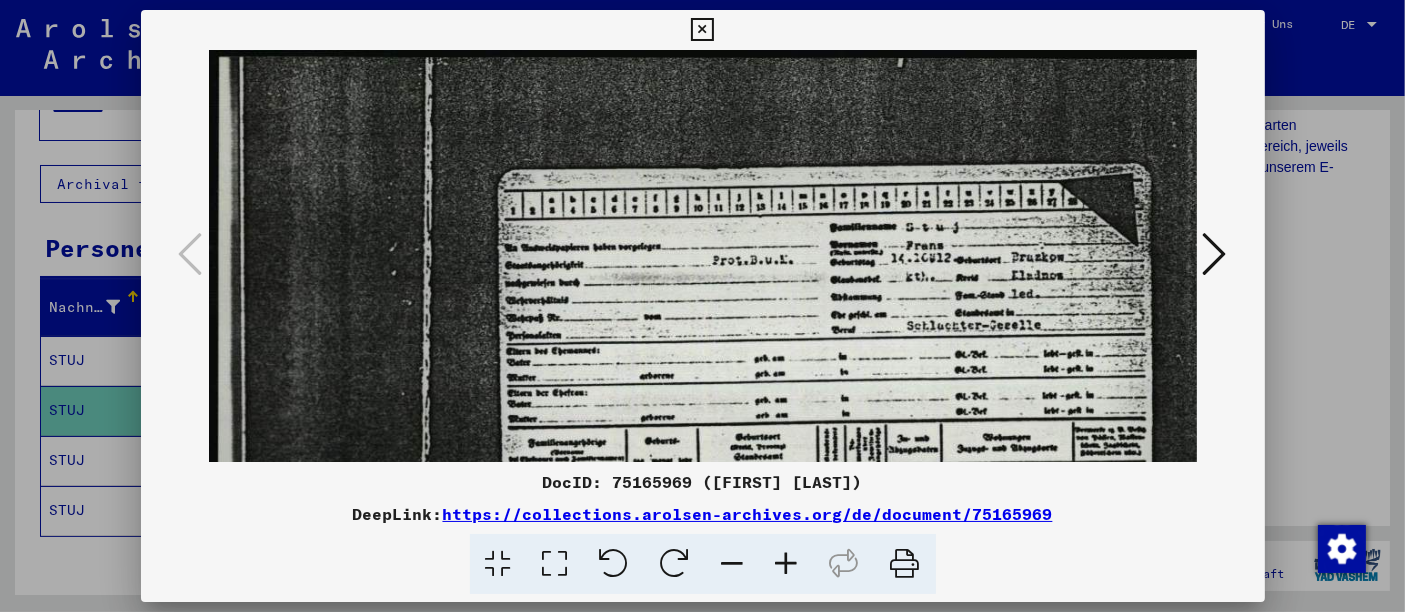 click at bounding box center [702, 306] 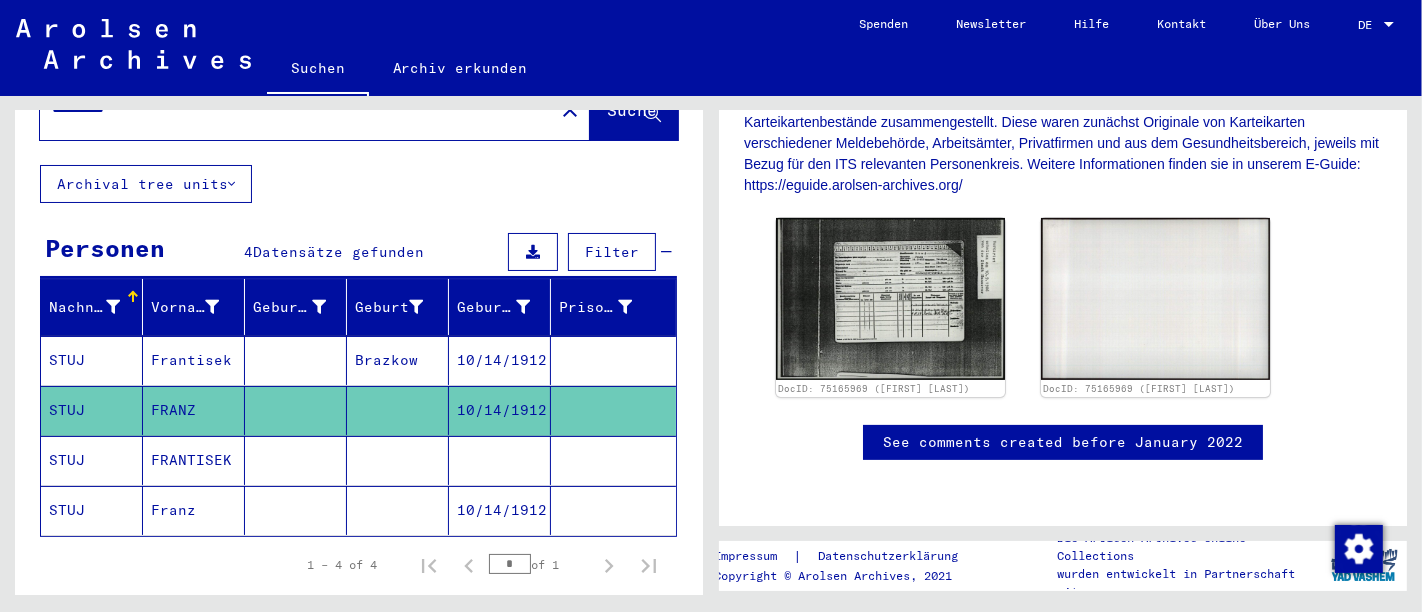 click at bounding box center (500, 510) 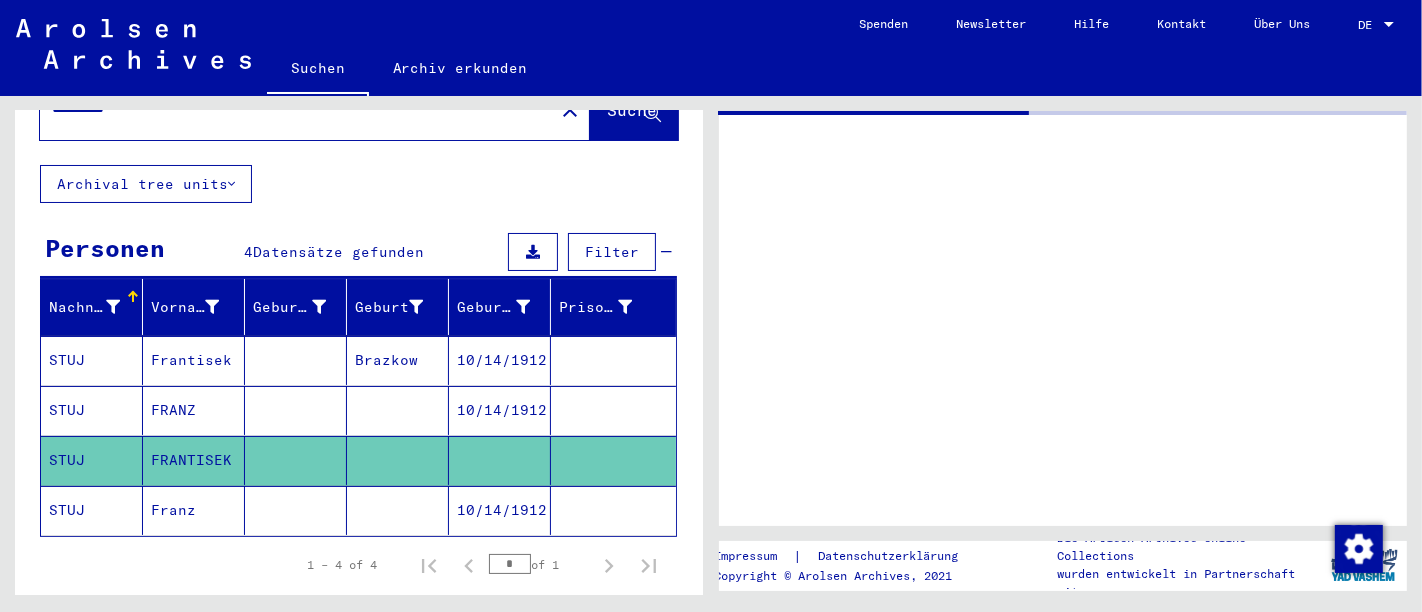 scroll, scrollTop: 0, scrollLeft: 0, axis: both 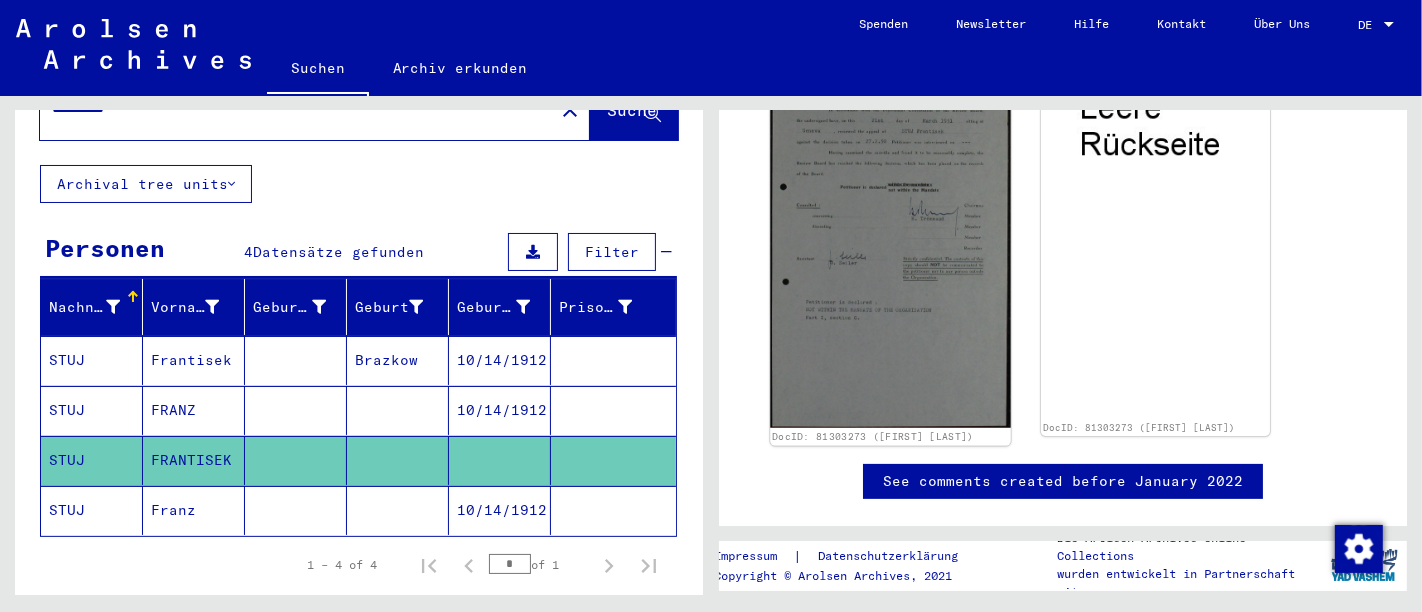 click 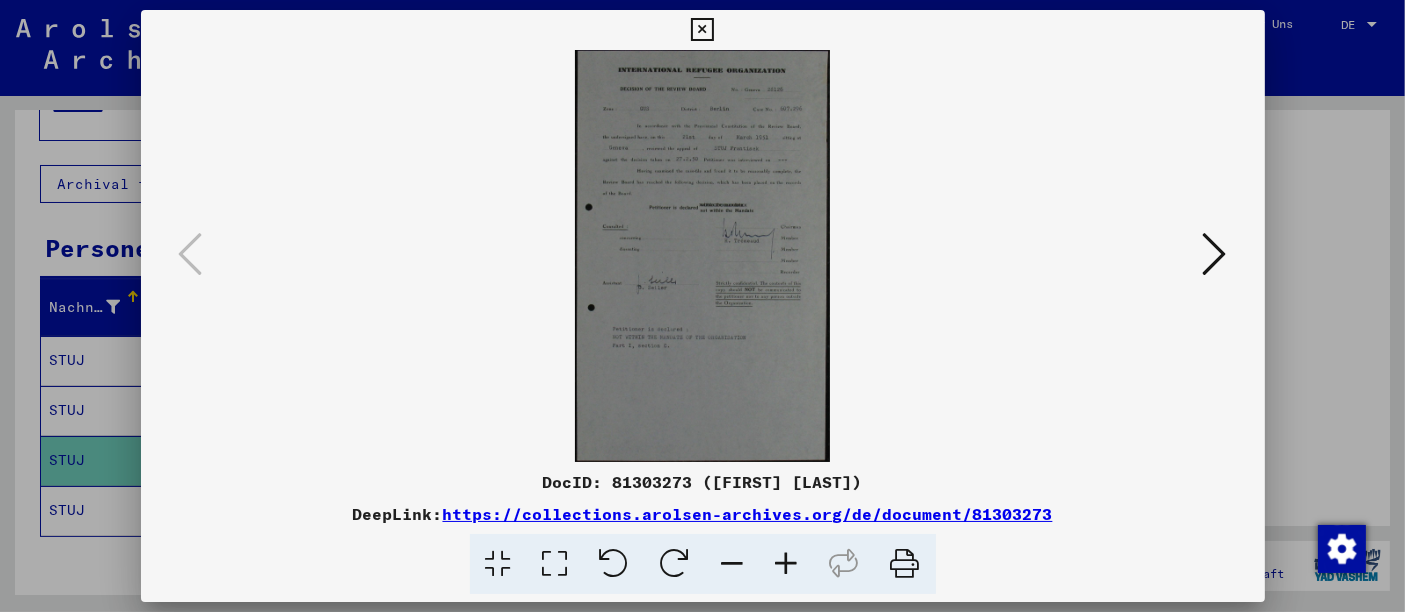 click at bounding box center [787, 564] 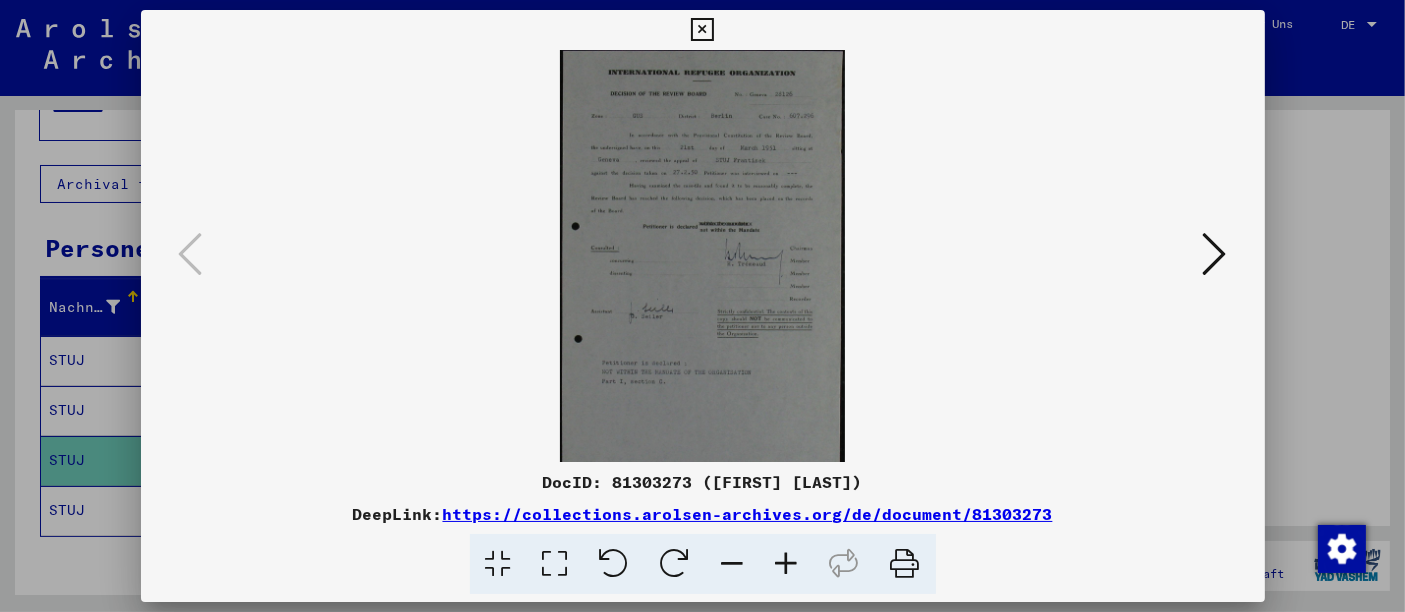 click at bounding box center (787, 564) 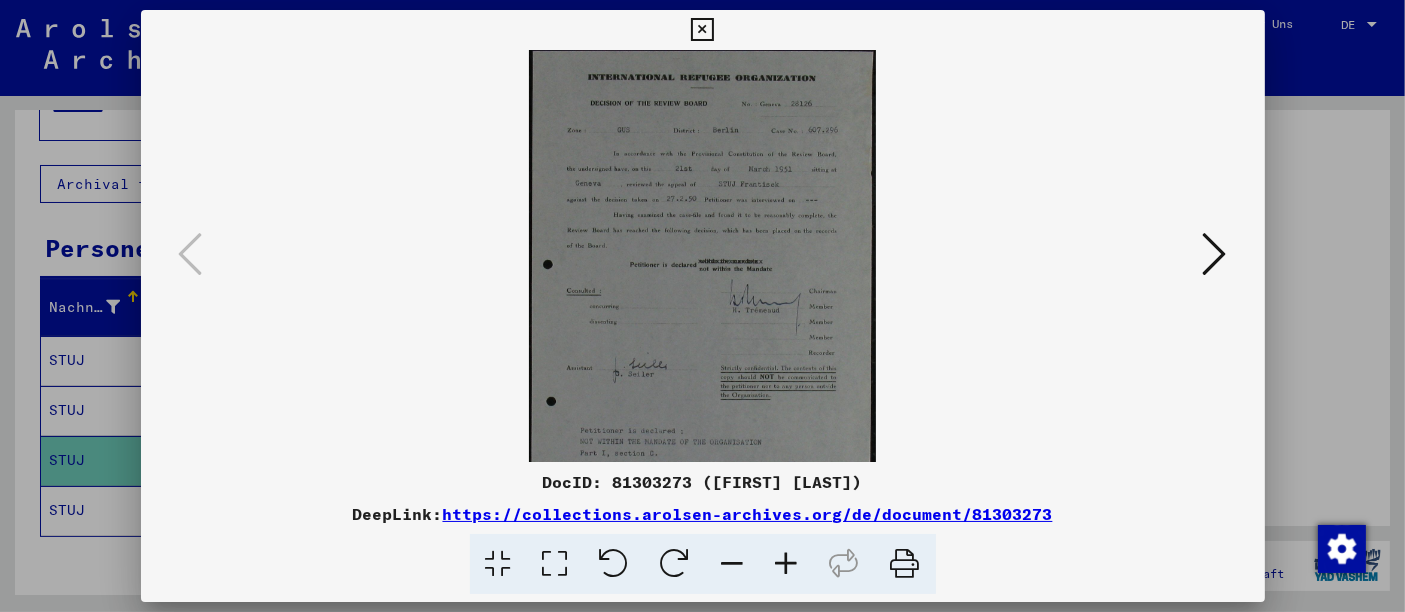click at bounding box center (787, 564) 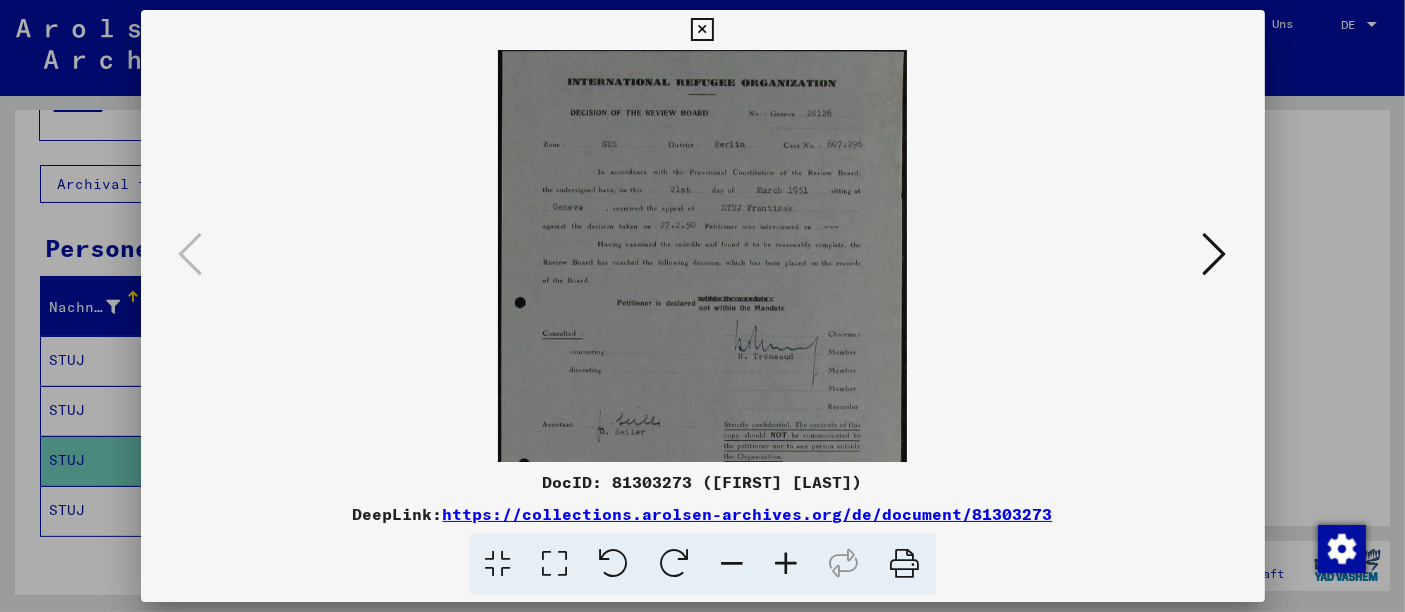 click at bounding box center (787, 564) 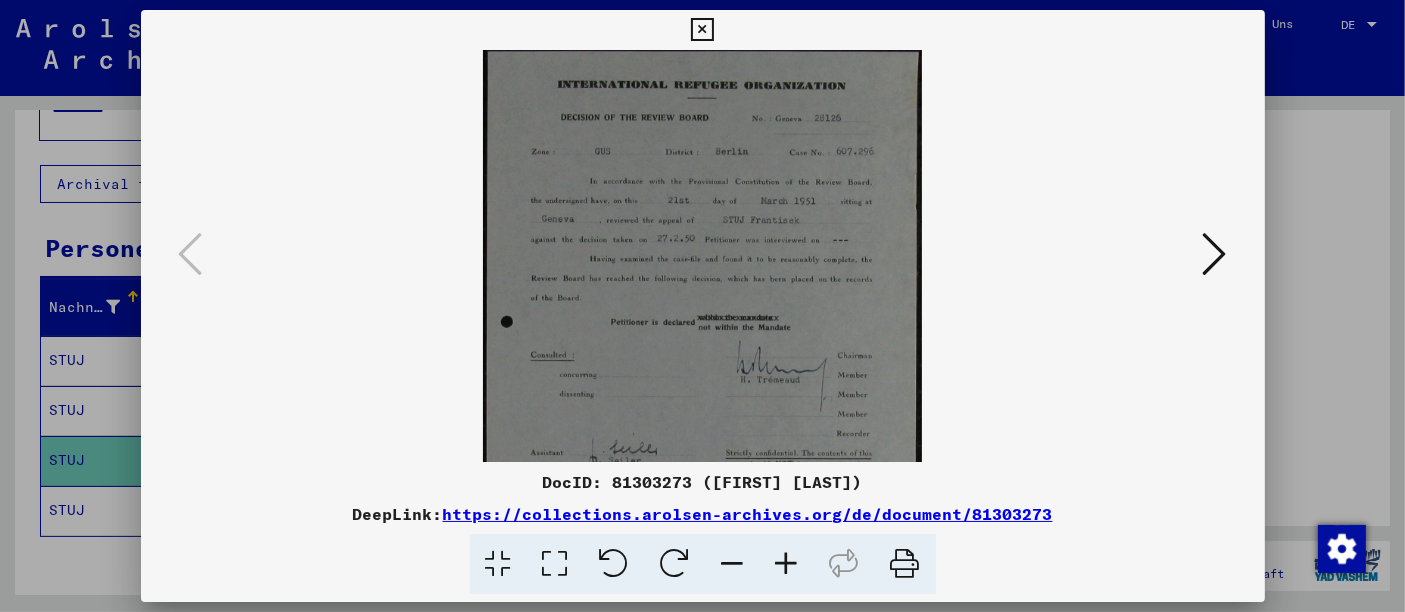 click at bounding box center [787, 564] 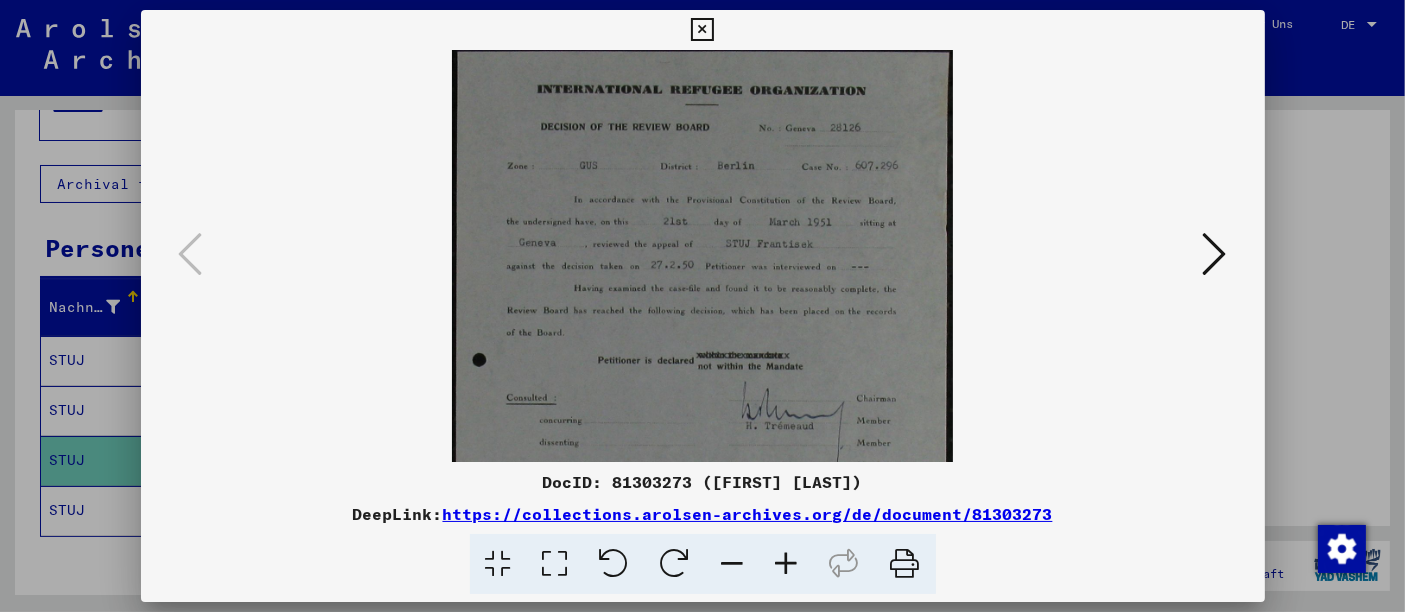 click at bounding box center [787, 564] 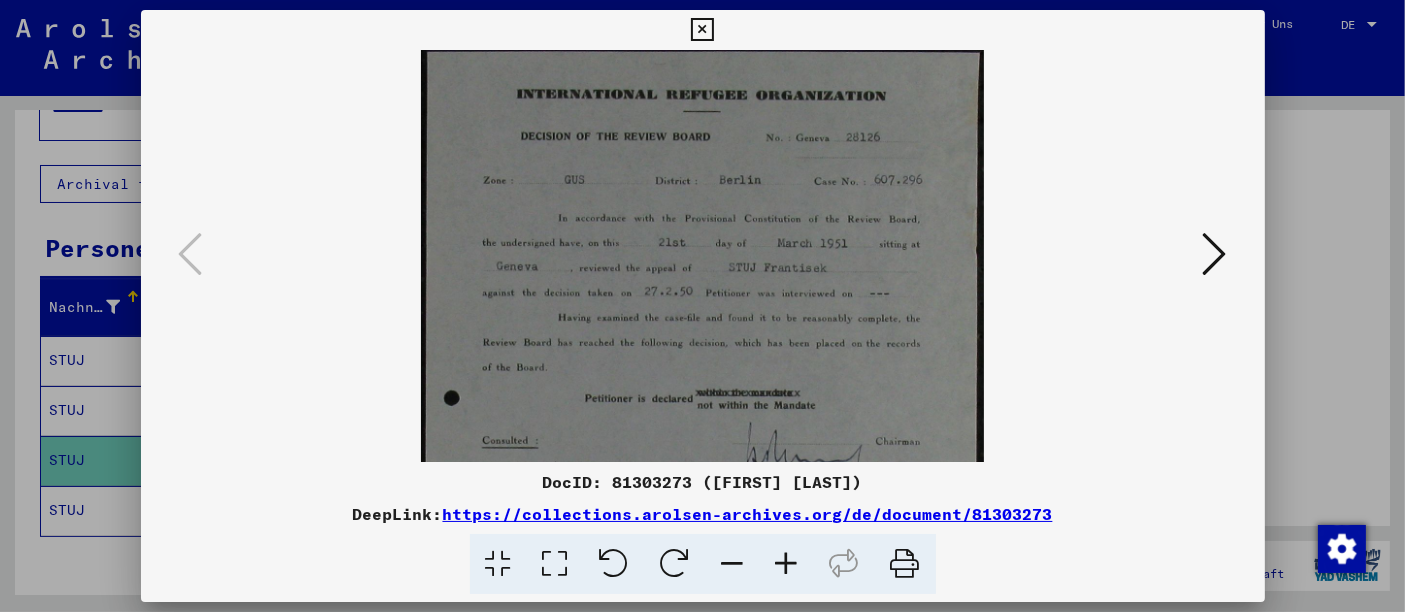 click at bounding box center (787, 564) 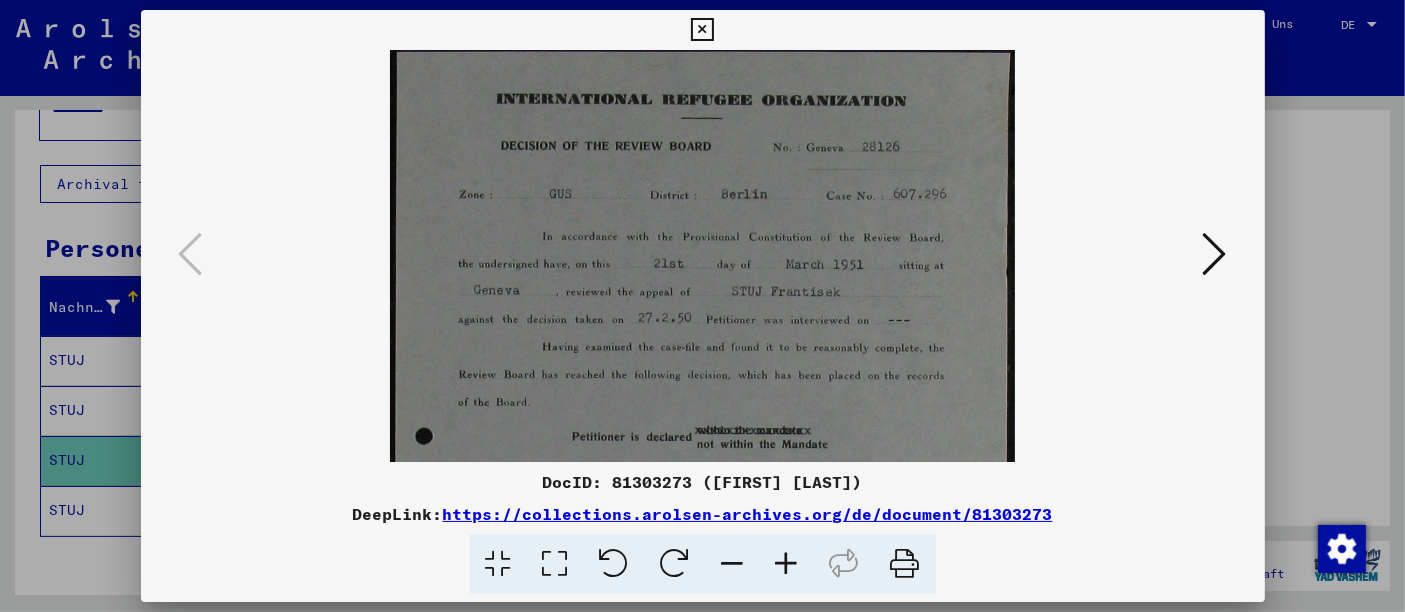 click at bounding box center (787, 564) 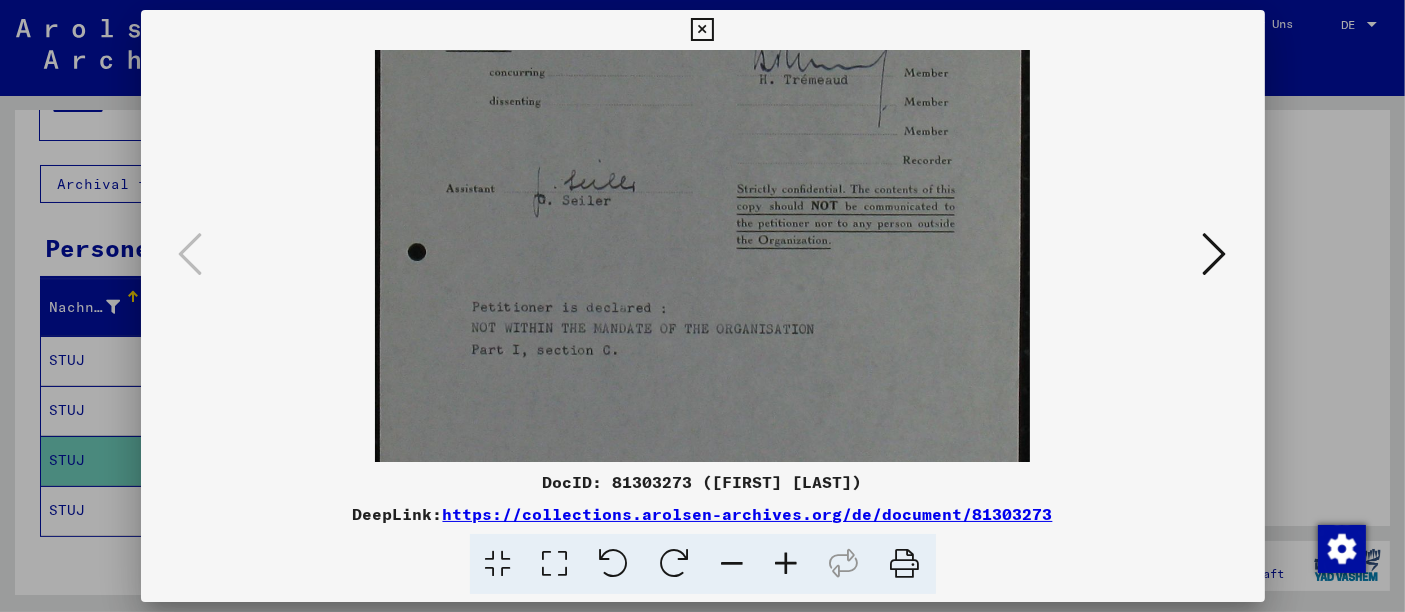 scroll, scrollTop: 463, scrollLeft: 0, axis: vertical 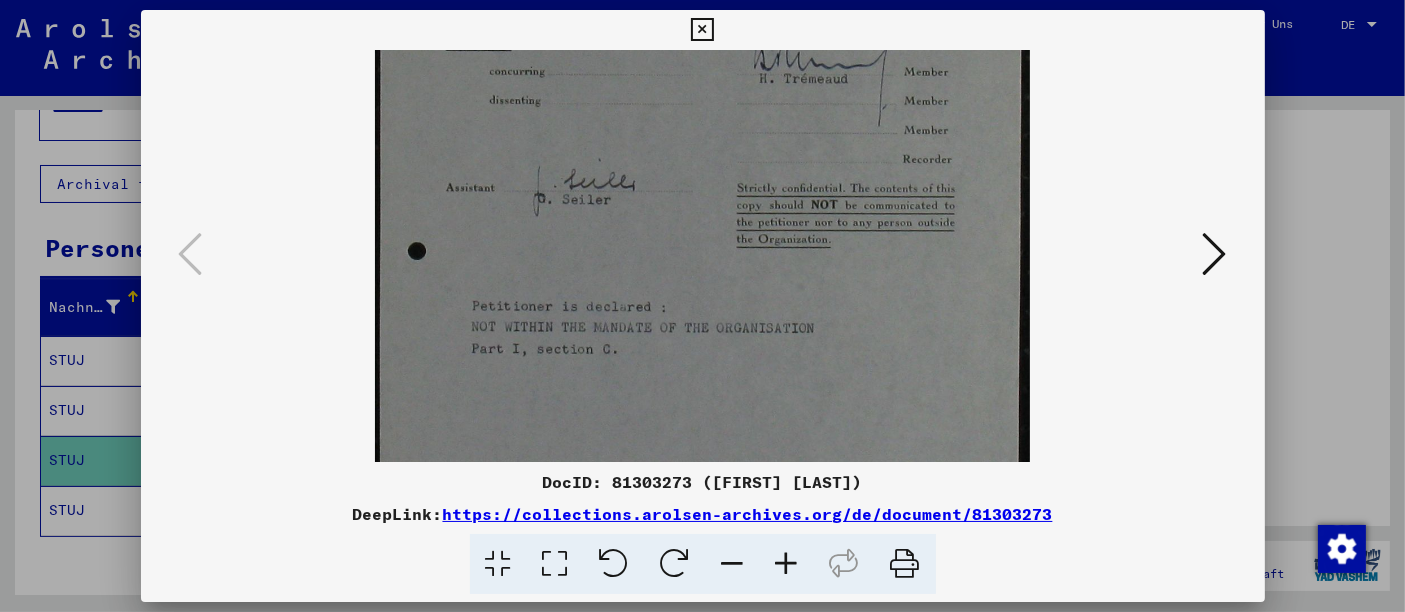 drag, startPoint x: 931, startPoint y: 364, endPoint x: 948, endPoint y: -104, distance: 468.30865 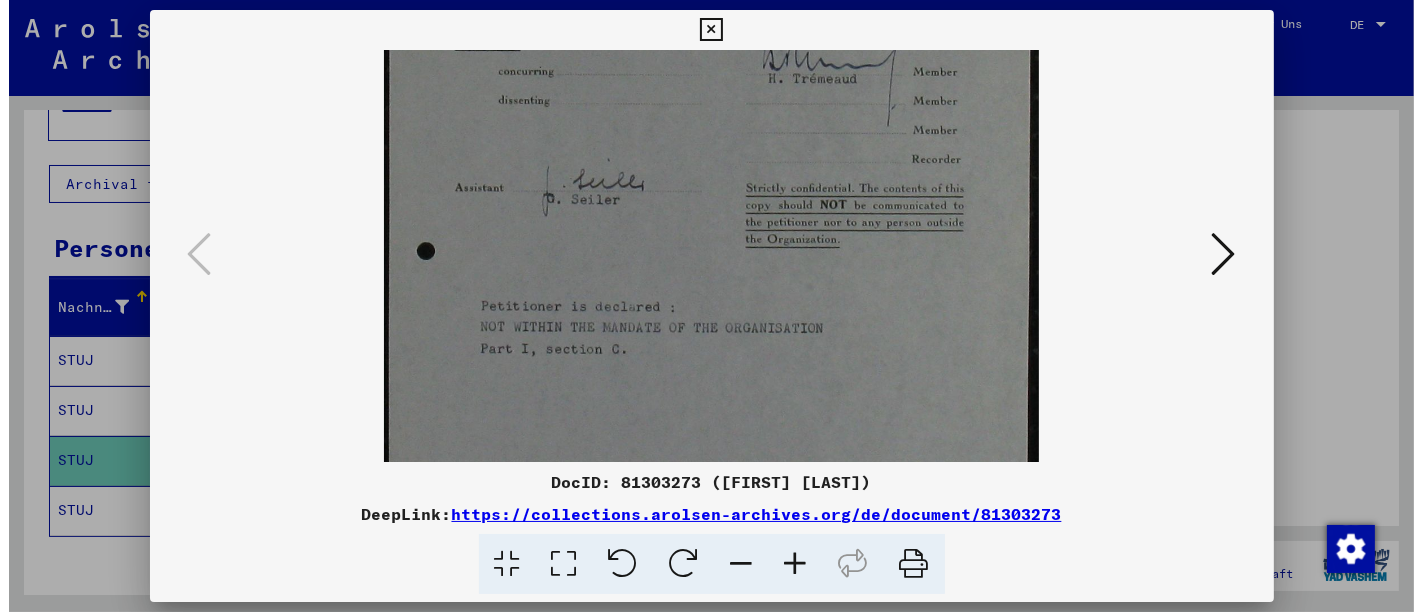 scroll, scrollTop: 0, scrollLeft: 0, axis: both 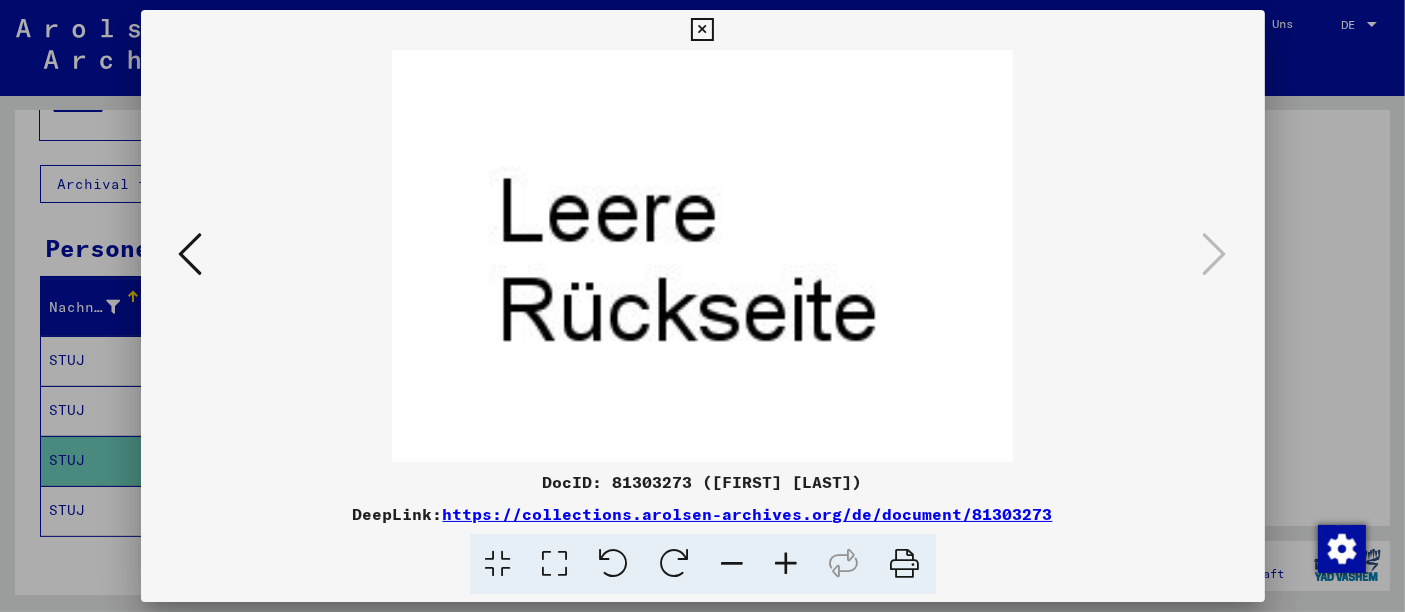 click at bounding box center [702, 306] 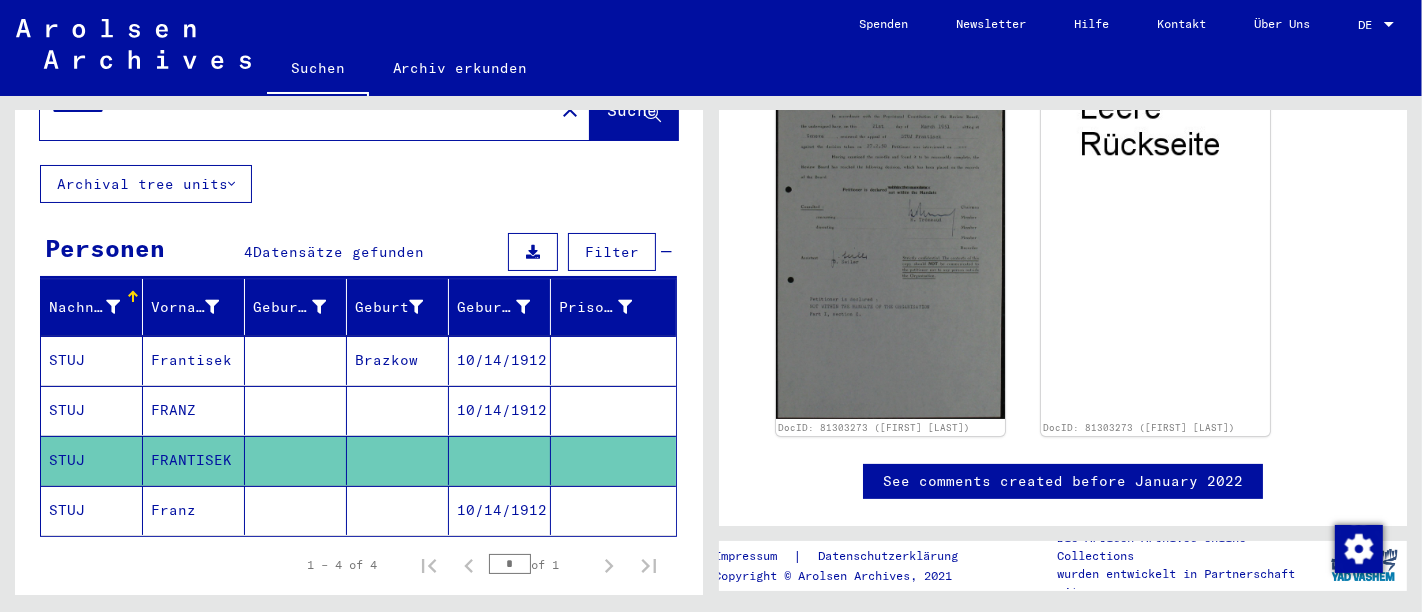 click on "10/14/1912" 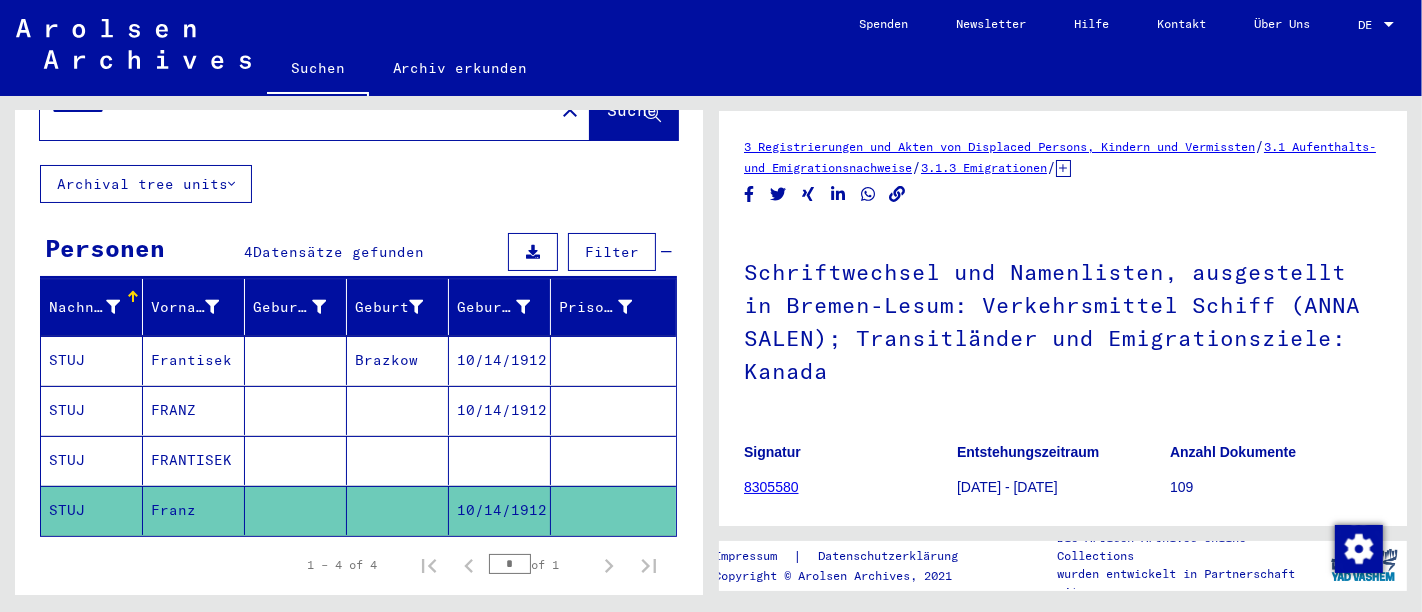 scroll, scrollTop: 0, scrollLeft: 0, axis: both 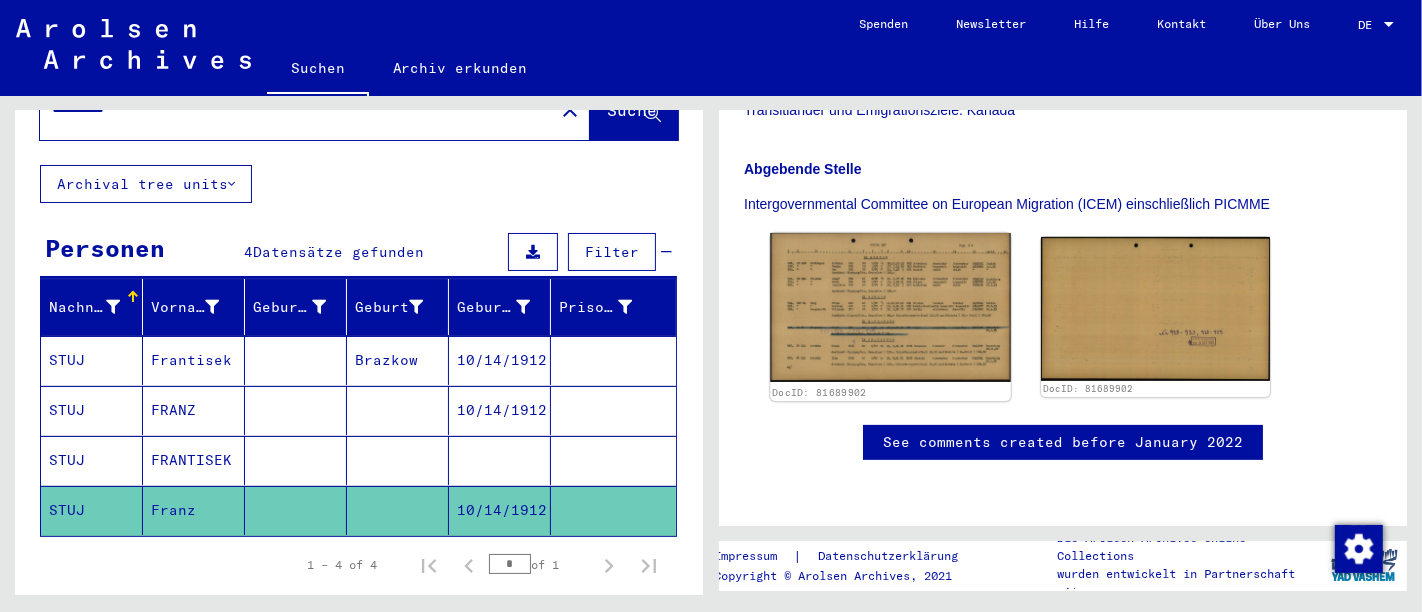 click 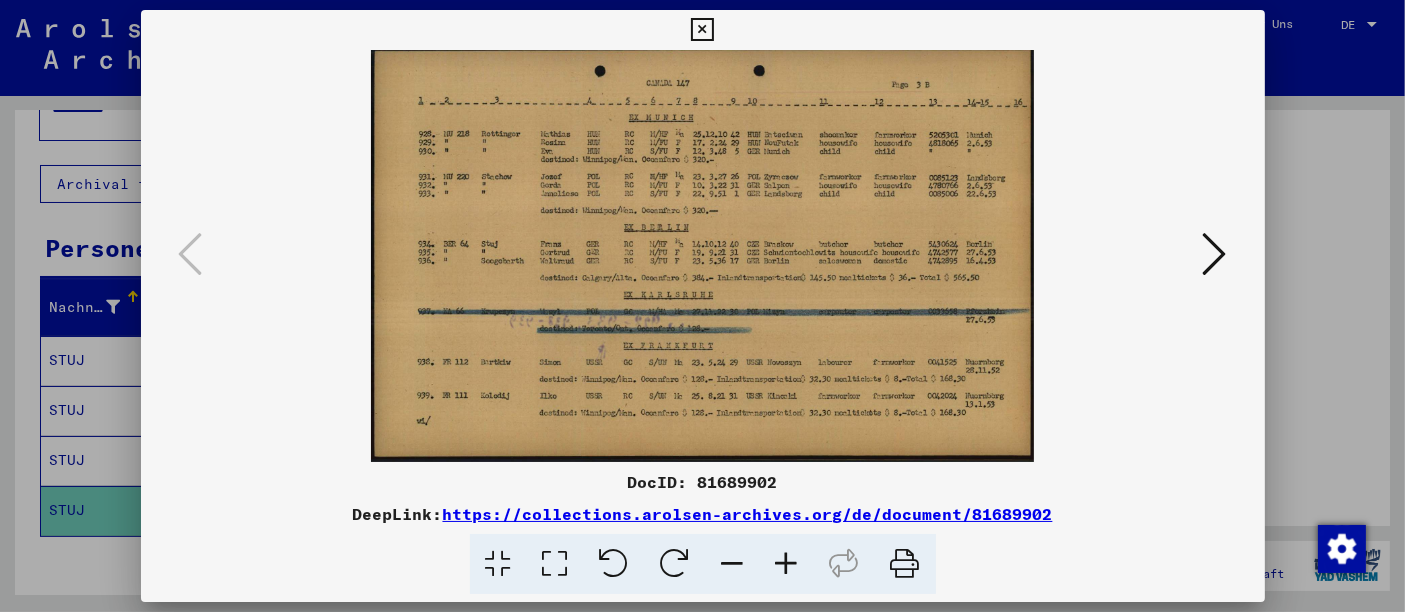 click at bounding box center (787, 564) 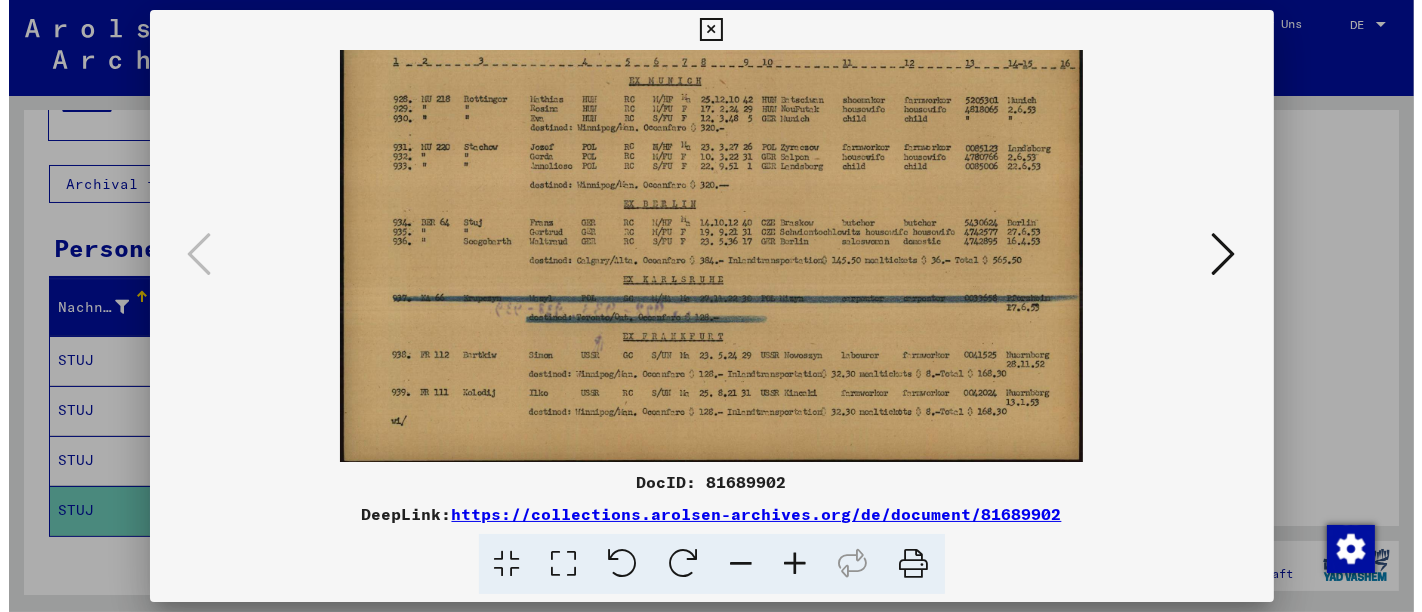 scroll, scrollTop: 49, scrollLeft: 0, axis: vertical 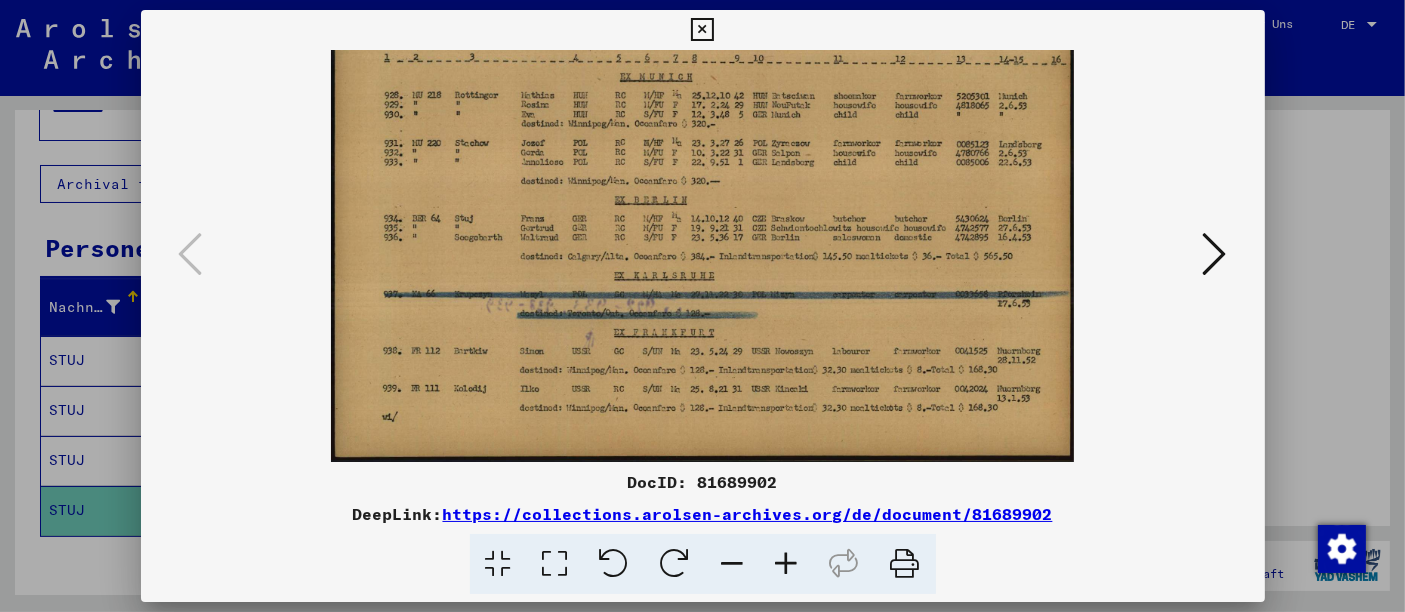 drag, startPoint x: 890, startPoint y: 392, endPoint x: 895, endPoint y: 342, distance: 50.24938 